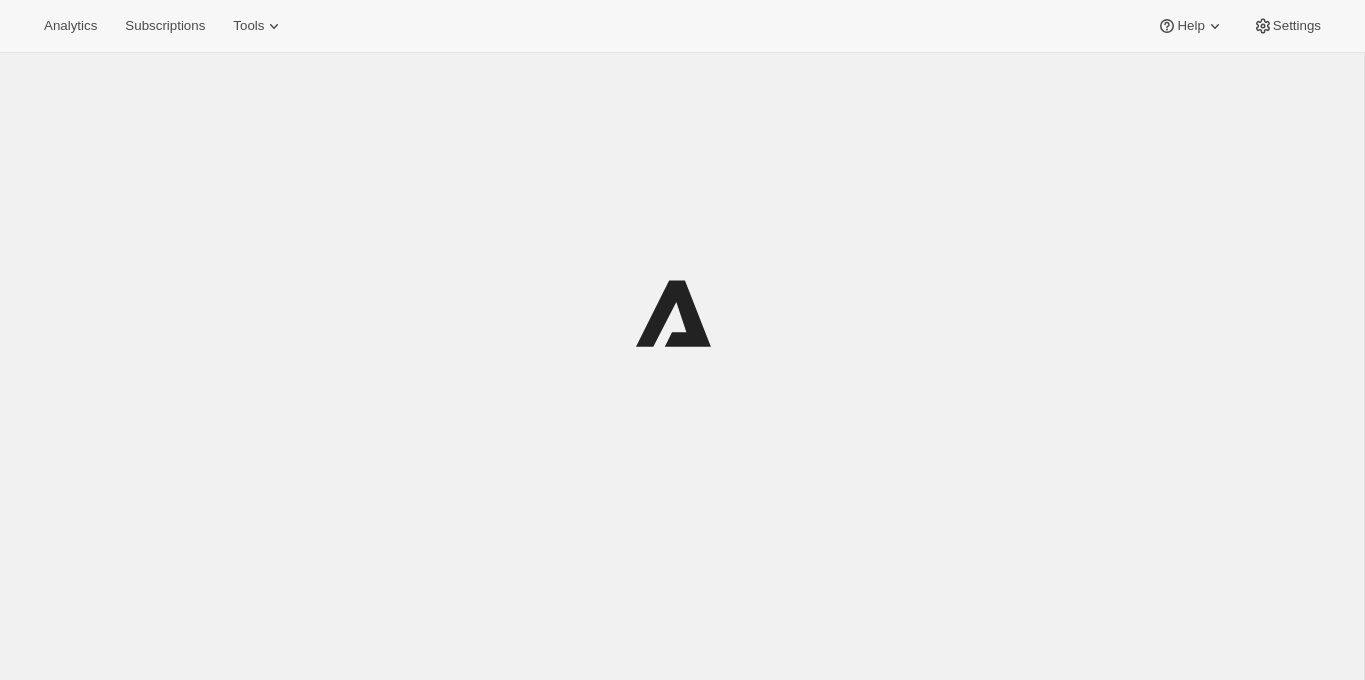 scroll, scrollTop: 0, scrollLeft: 0, axis: both 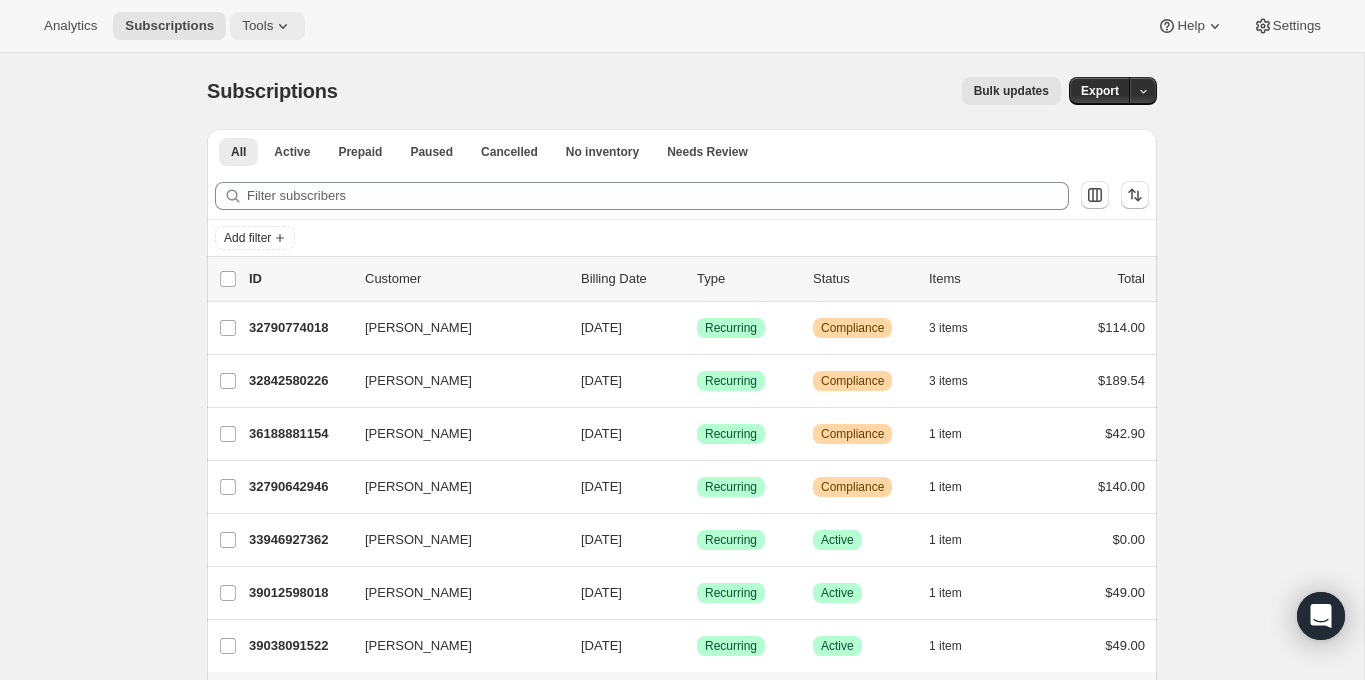 click on "Tools" at bounding box center [257, 26] 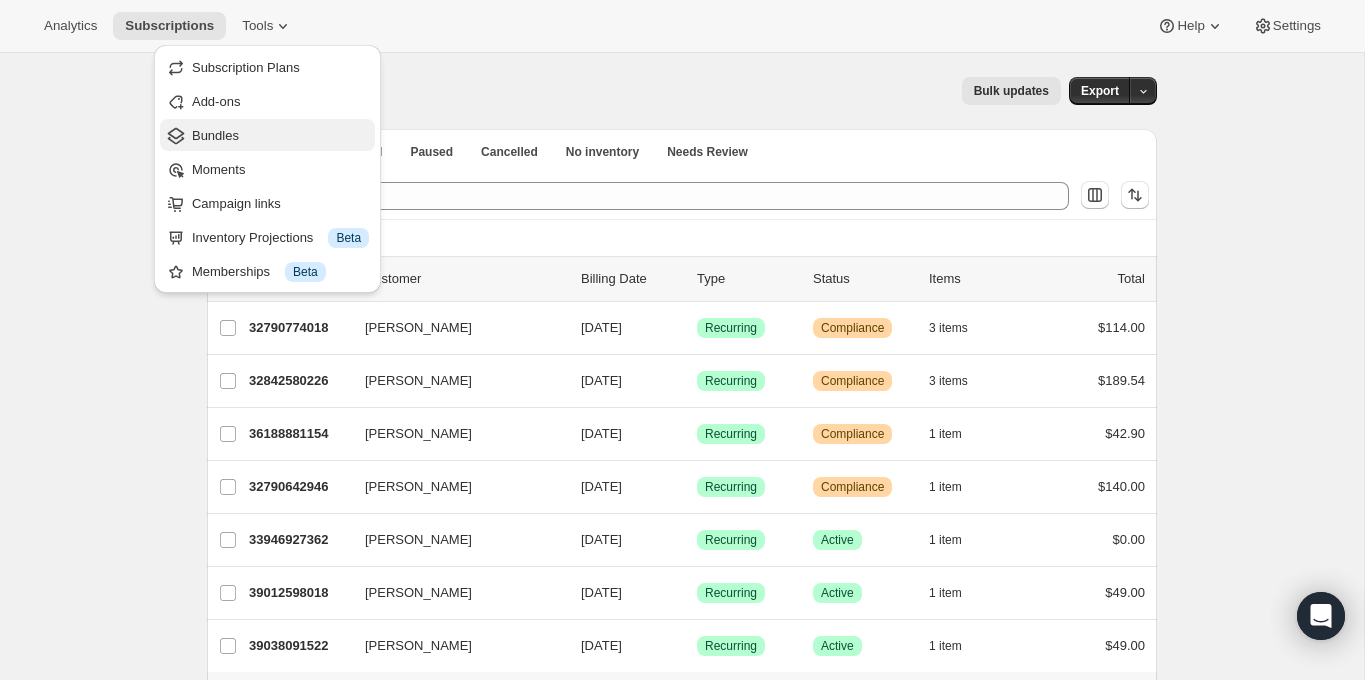 click on "Bundles" at bounding box center (280, 136) 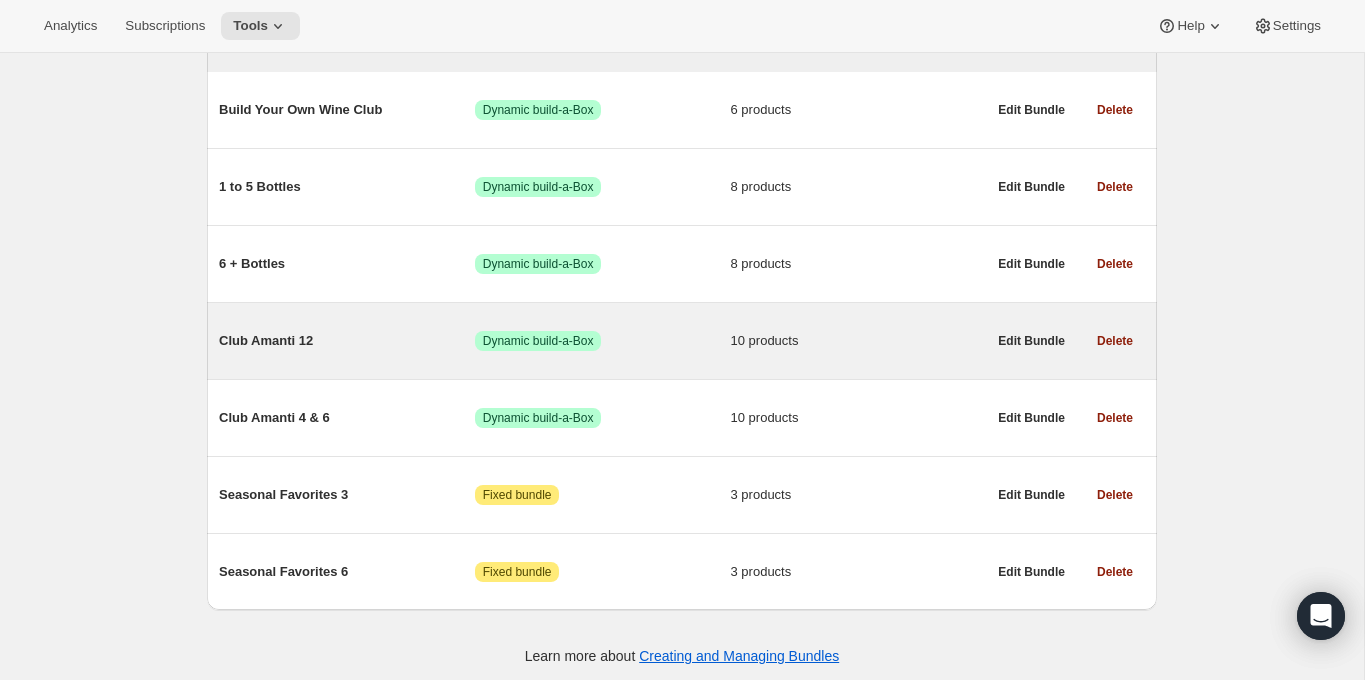 scroll, scrollTop: 280, scrollLeft: 0, axis: vertical 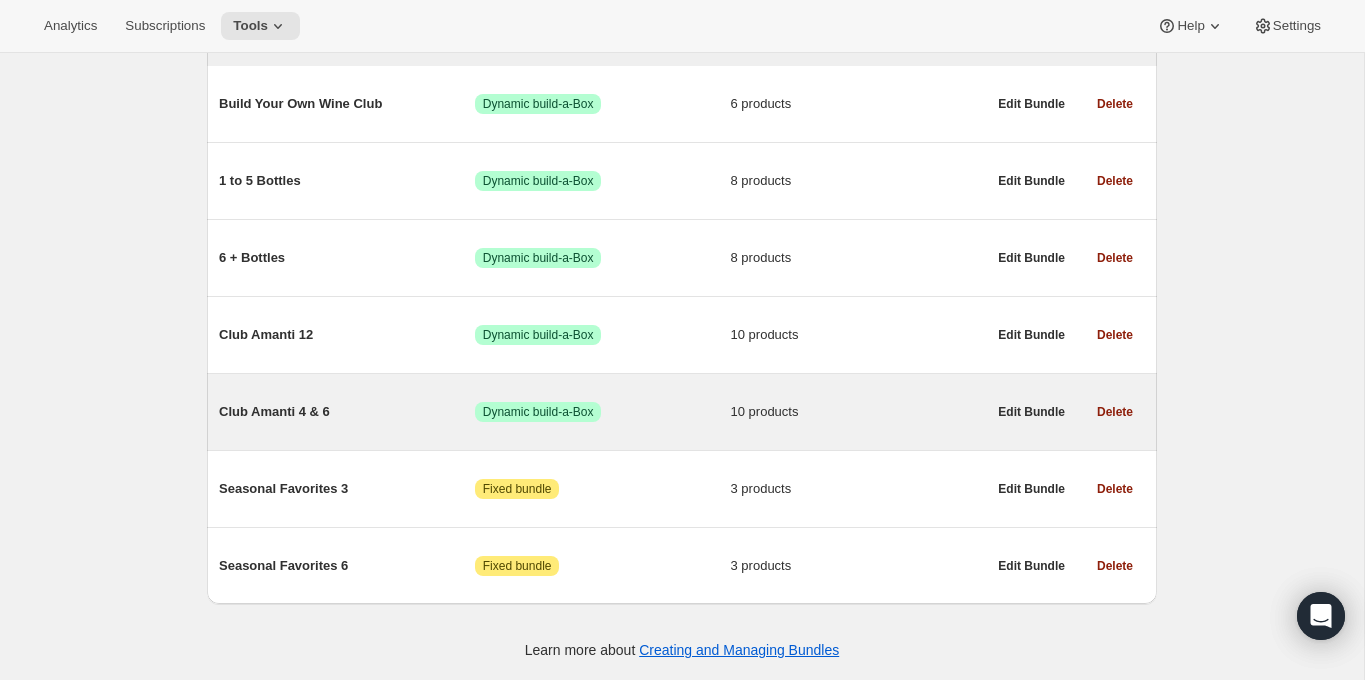 click on "Club Amanti 4 & 6" at bounding box center [347, 412] 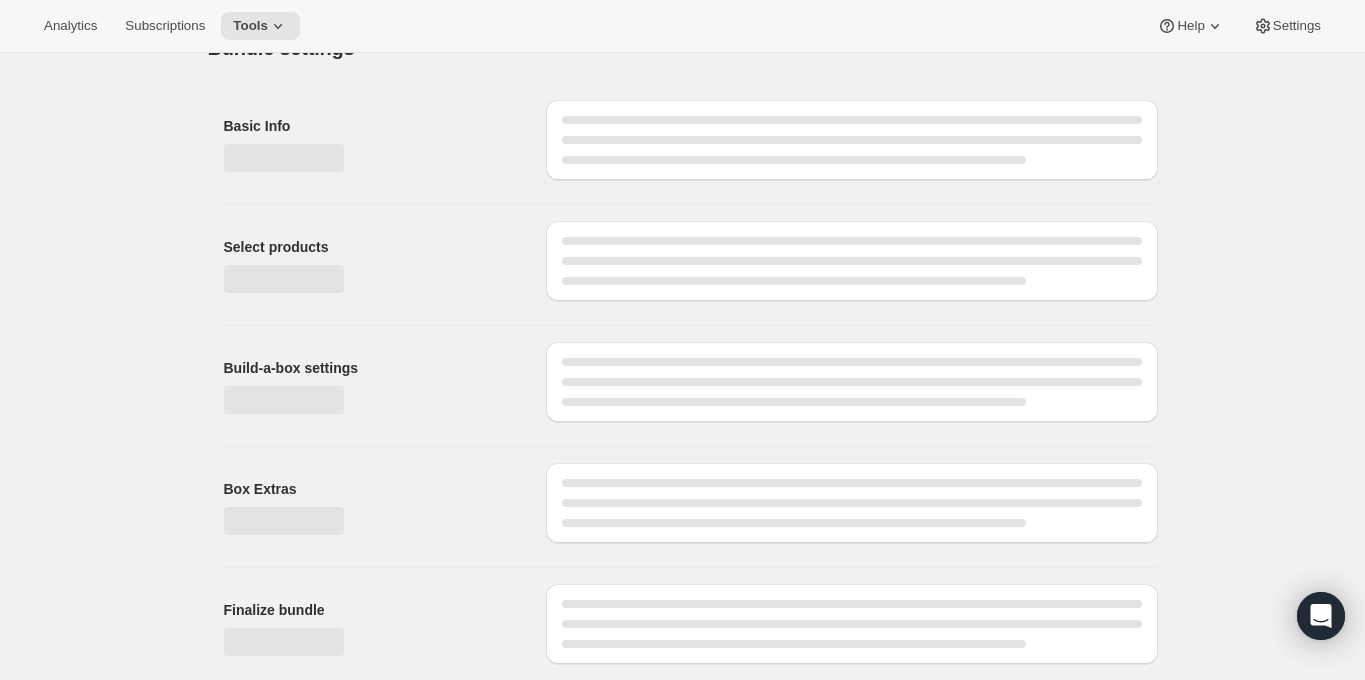 scroll, scrollTop: 0, scrollLeft: 0, axis: both 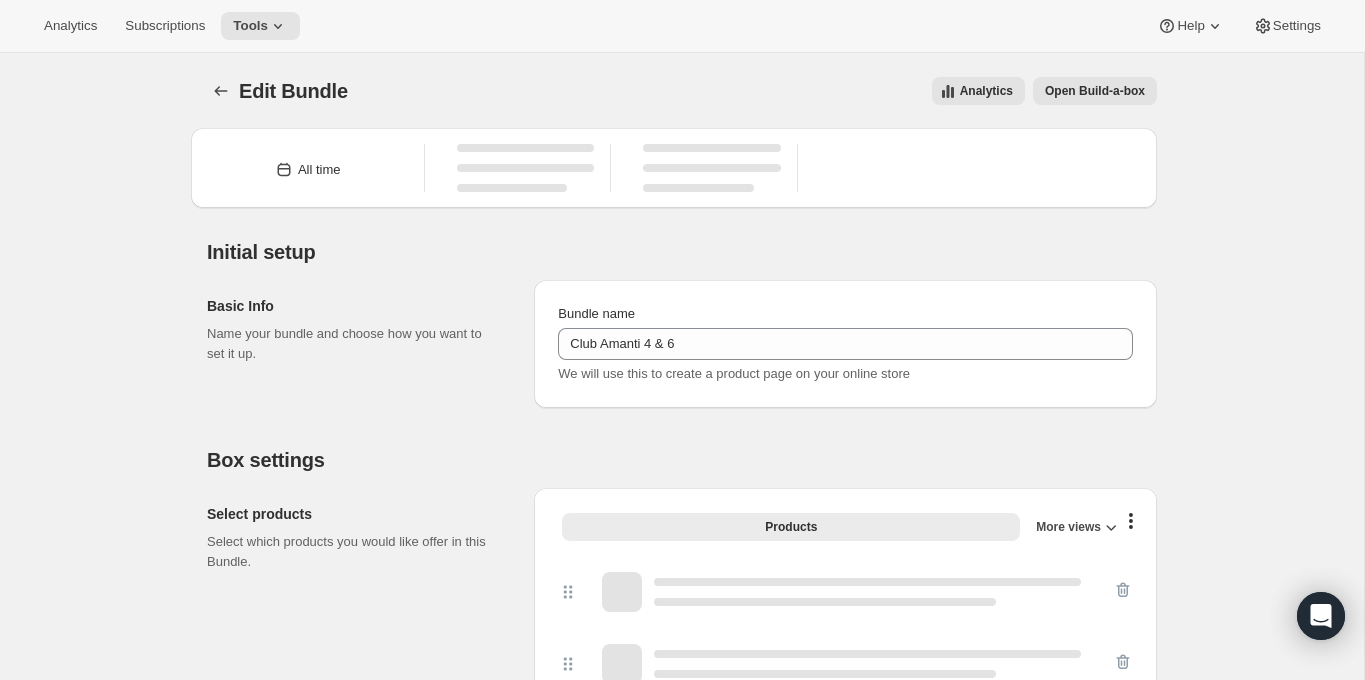 type on "Club Amanti 4 & 6" 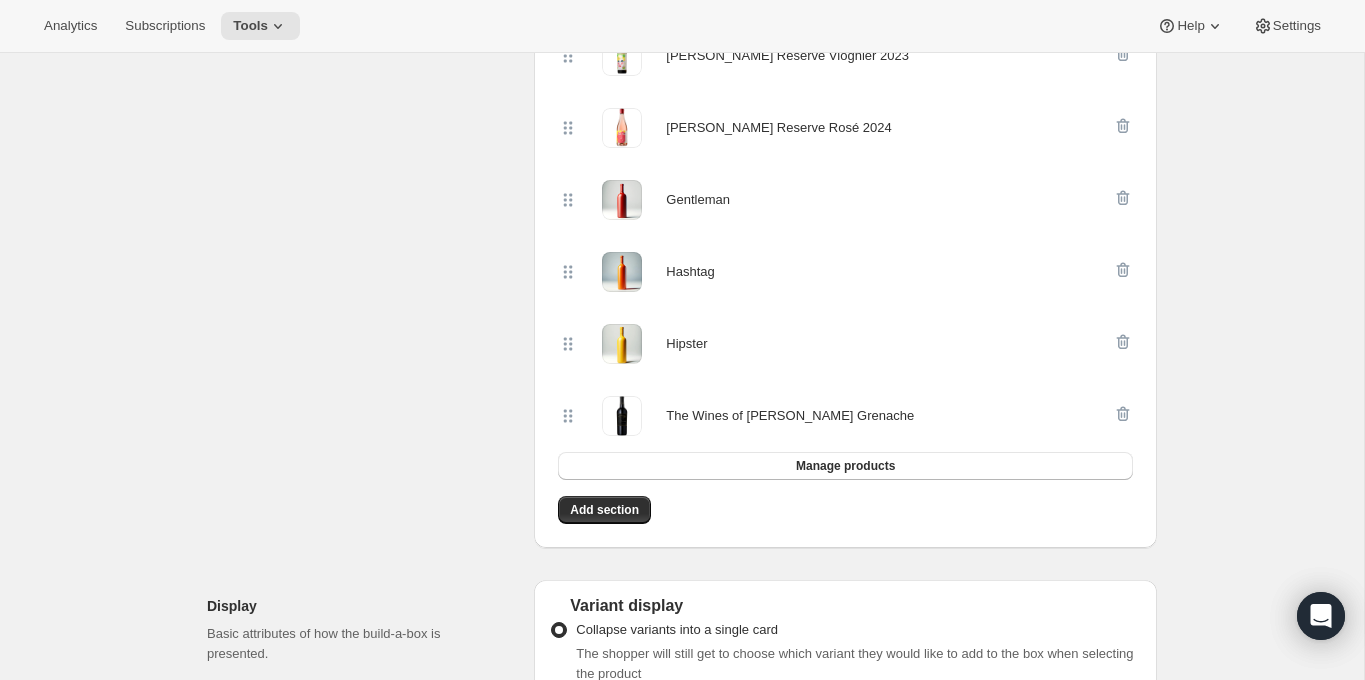 scroll, scrollTop: 619, scrollLeft: 0, axis: vertical 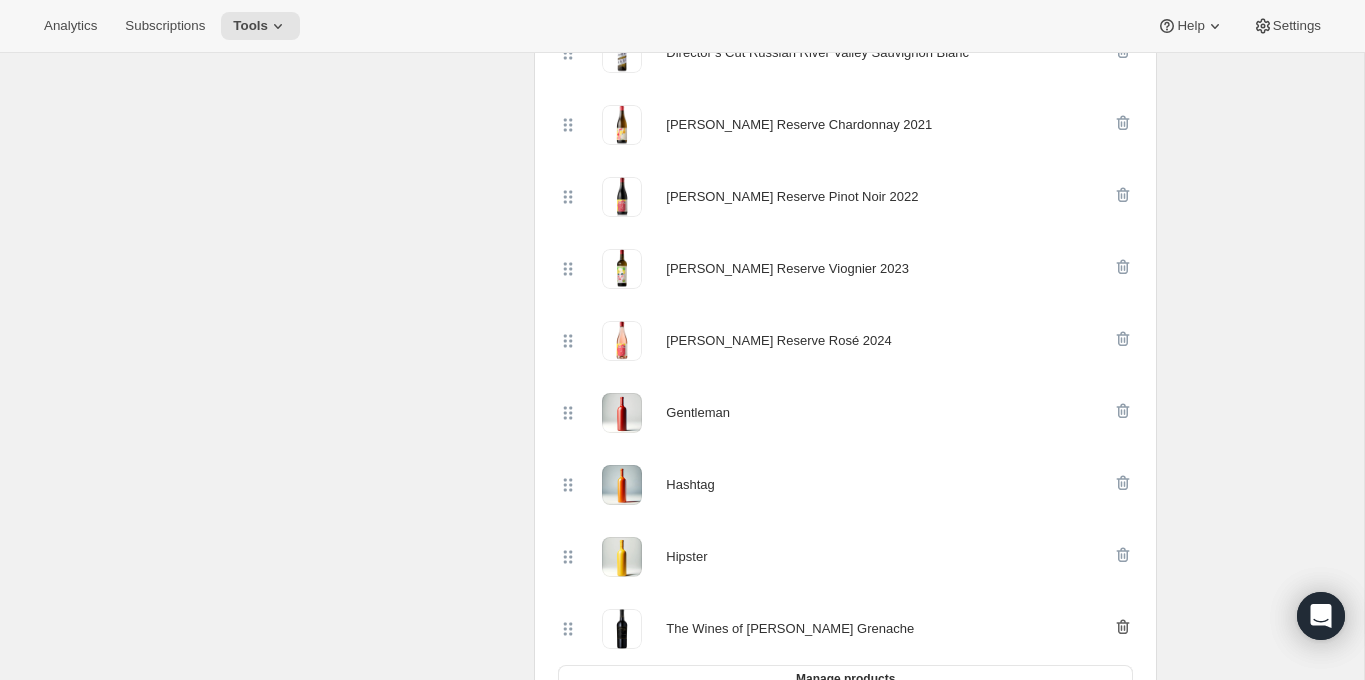 click 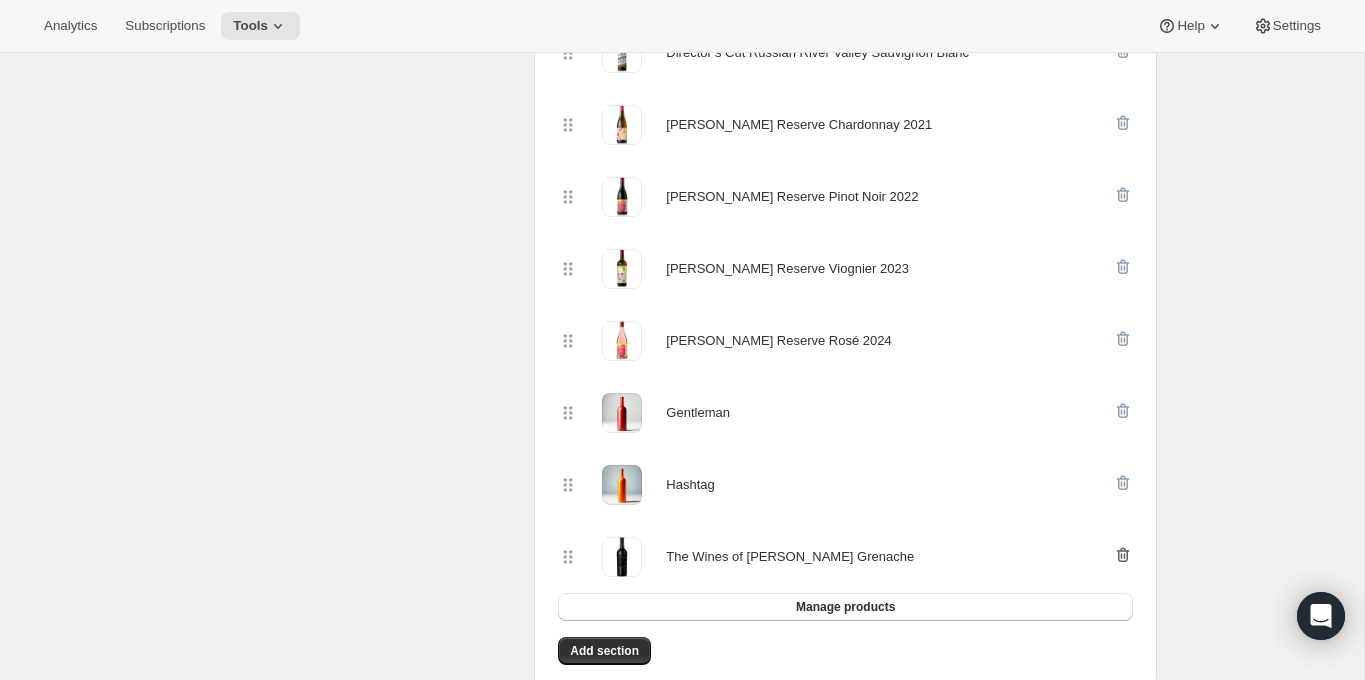 drag, startPoint x: 1116, startPoint y: 480, endPoint x: 1118, endPoint y: 467, distance: 13.152946 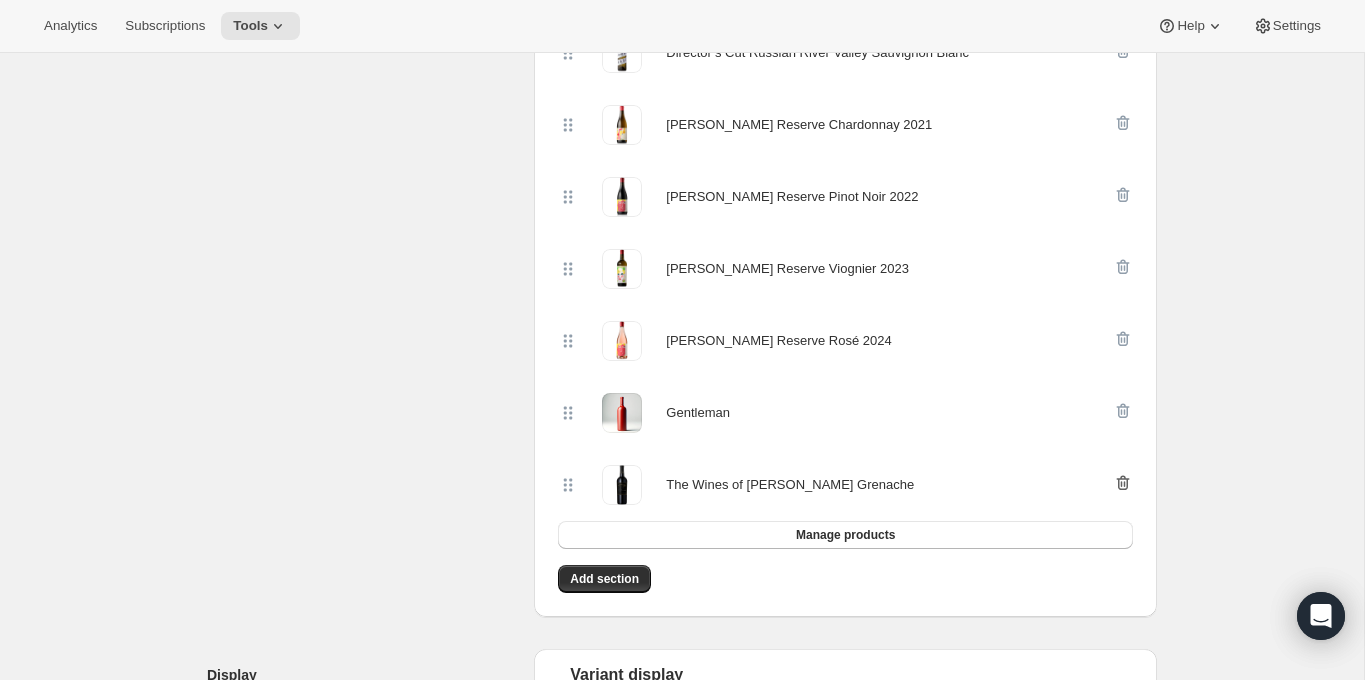 click 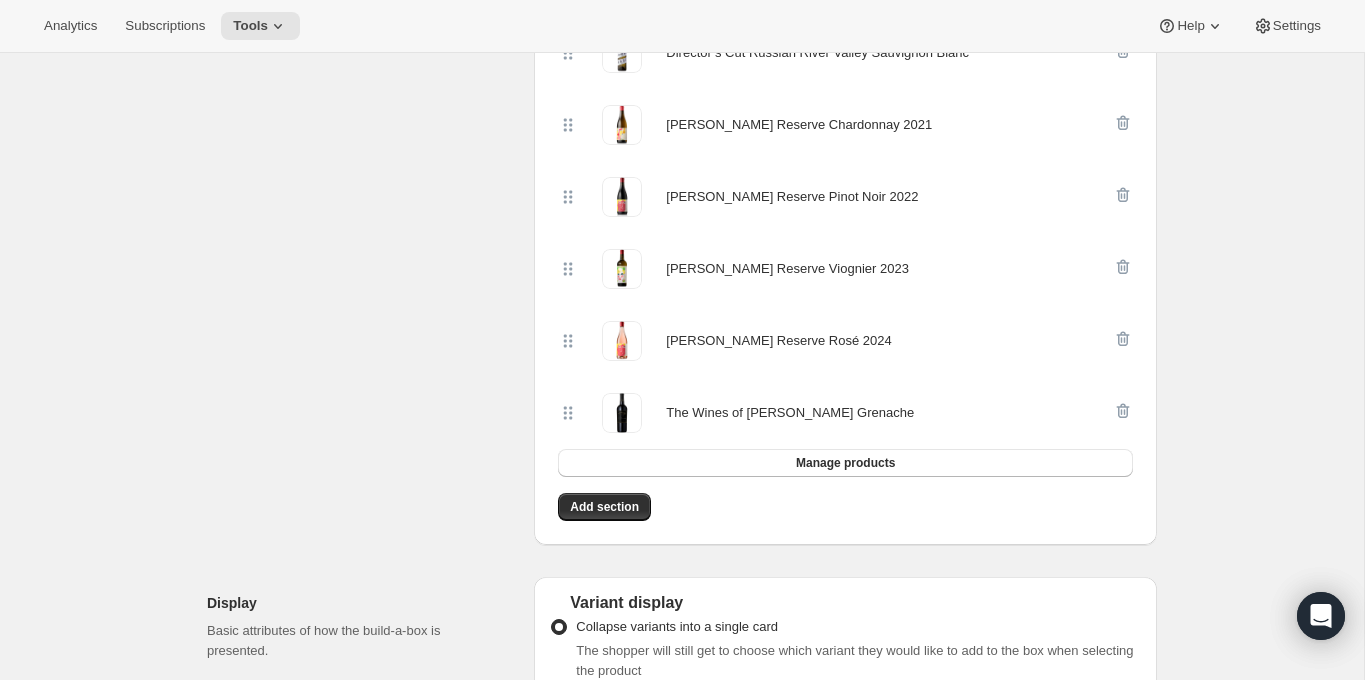 scroll, scrollTop: 0, scrollLeft: 0, axis: both 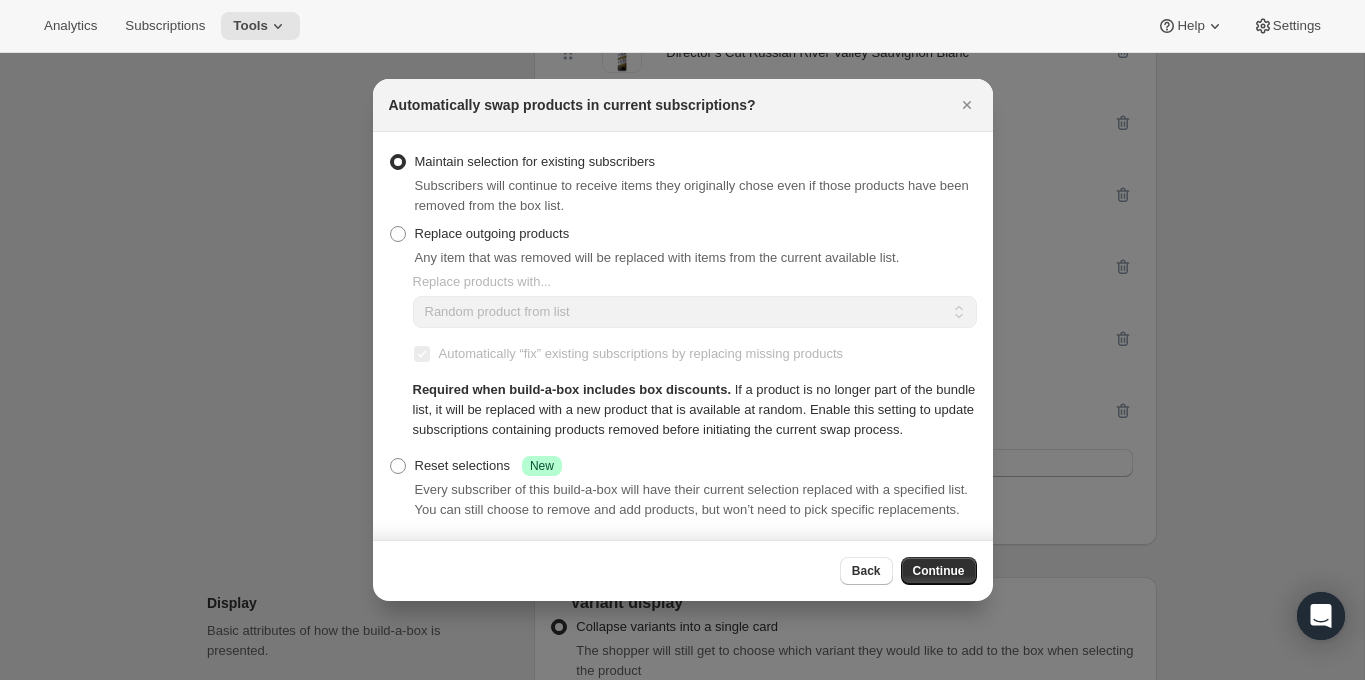 click on "Continue" at bounding box center [939, 571] 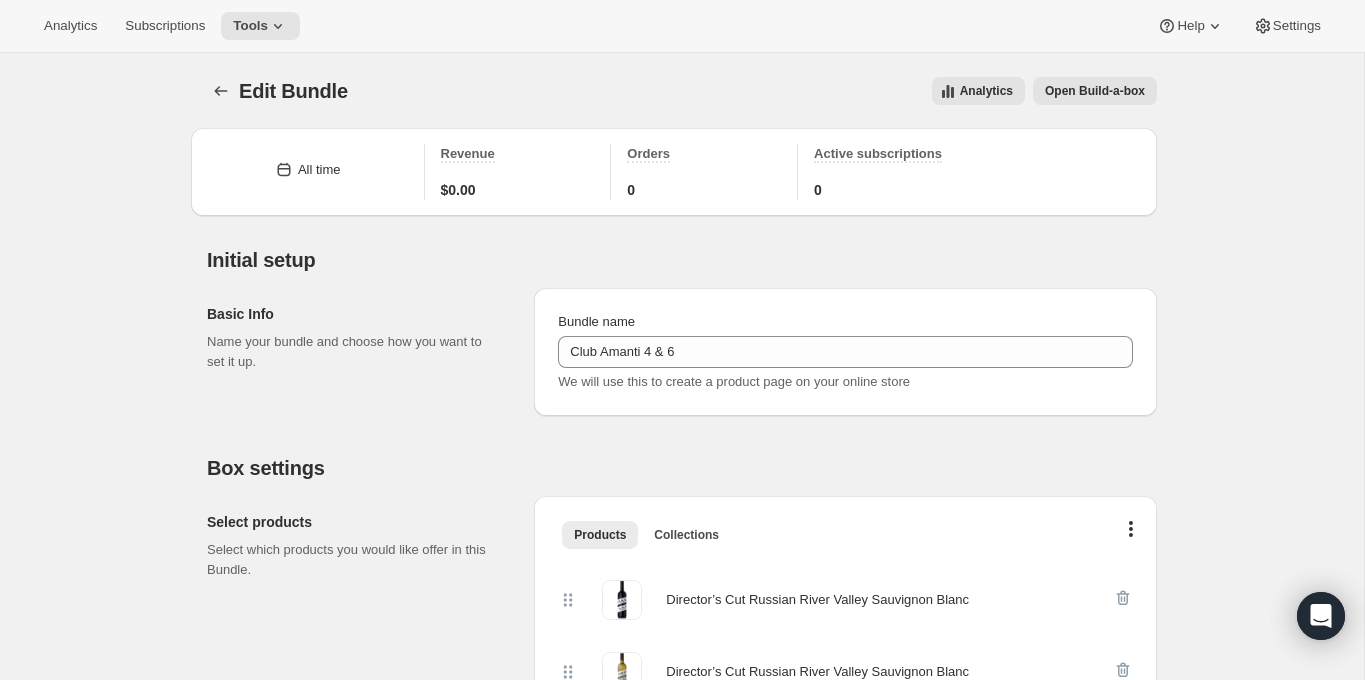 scroll, scrollTop: 1, scrollLeft: 0, axis: vertical 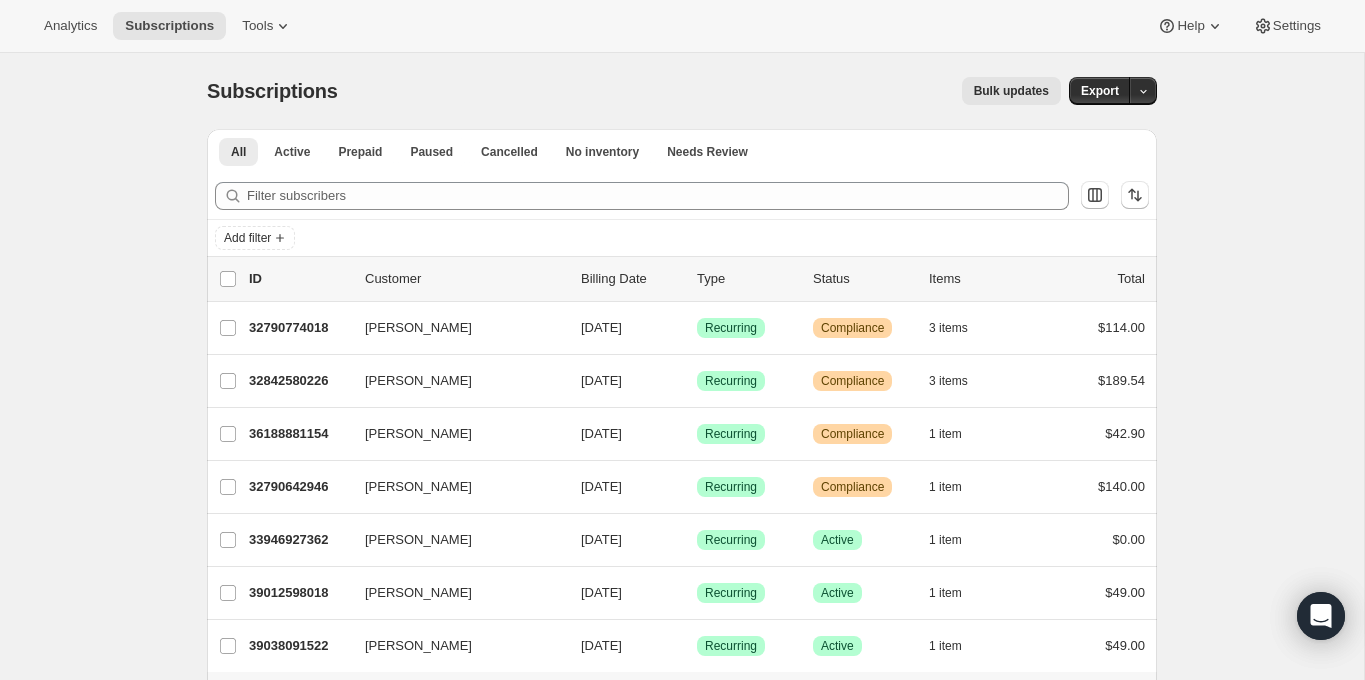 click on "Analytics Subscriptions Tools Help Settings" at bounding box center (682, 26) 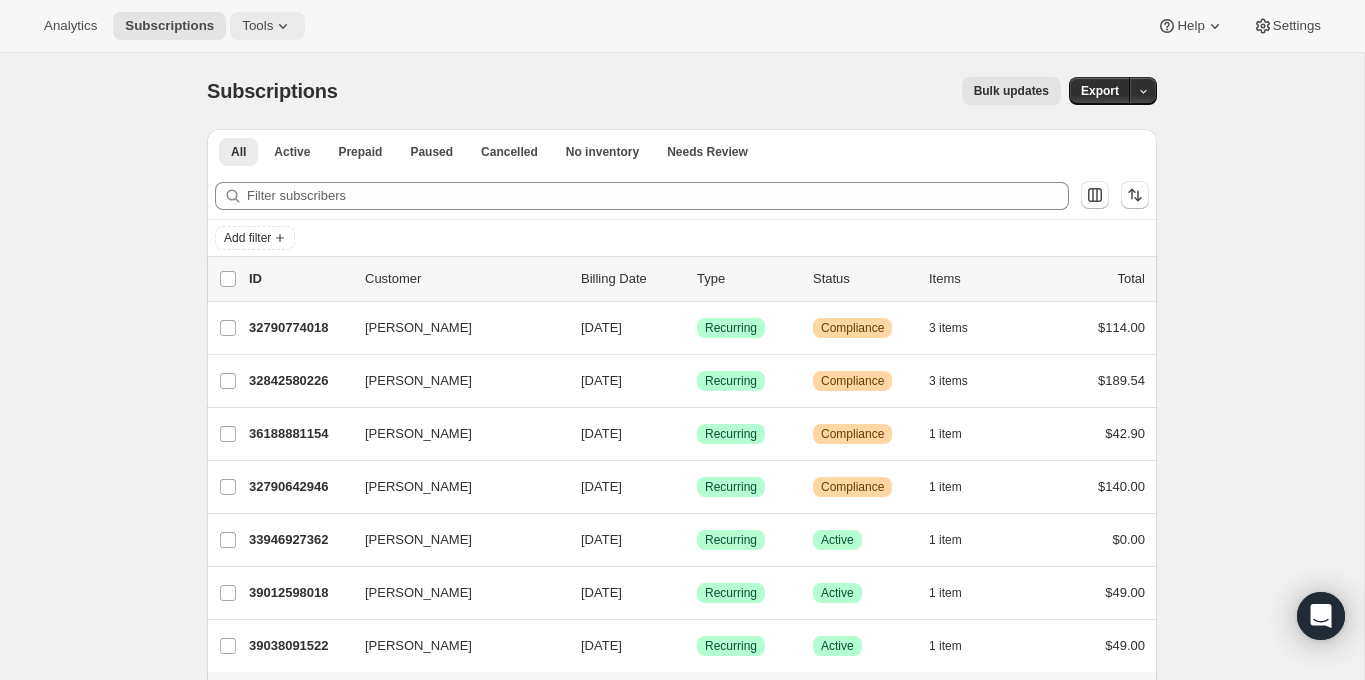 click 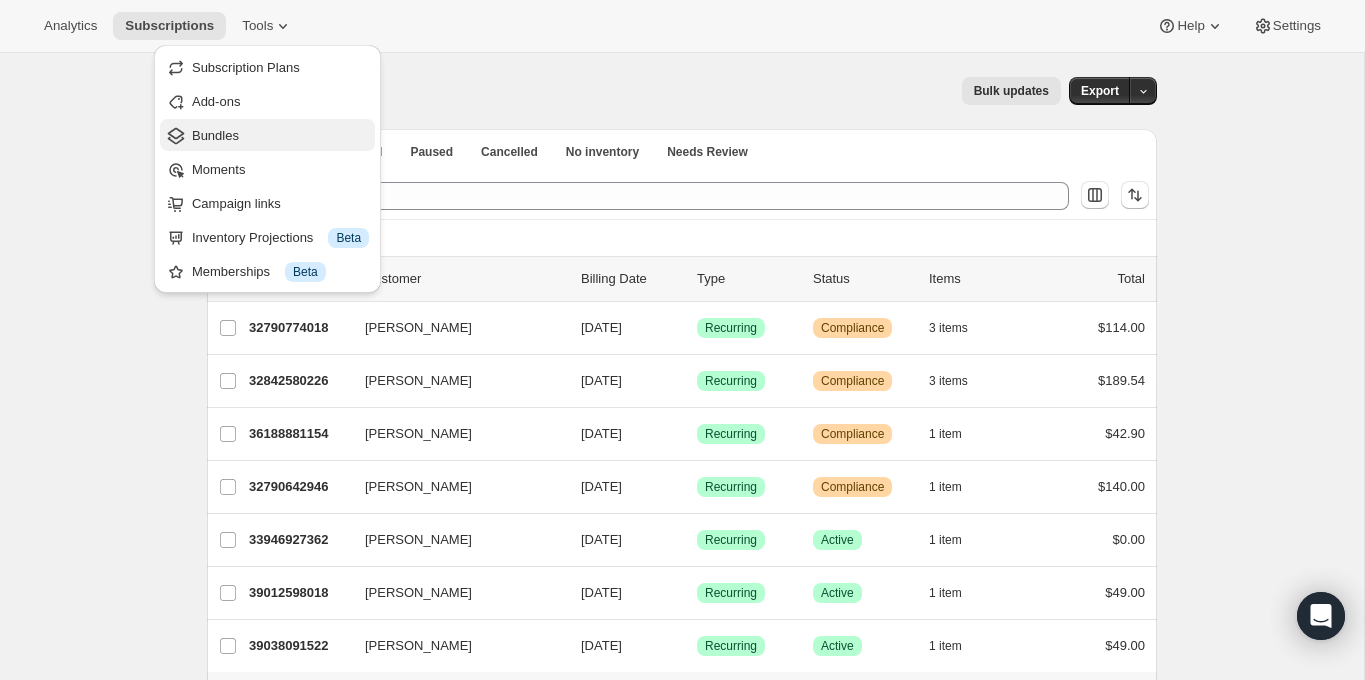 click on "Bundles" at bounding box center (267, 135) 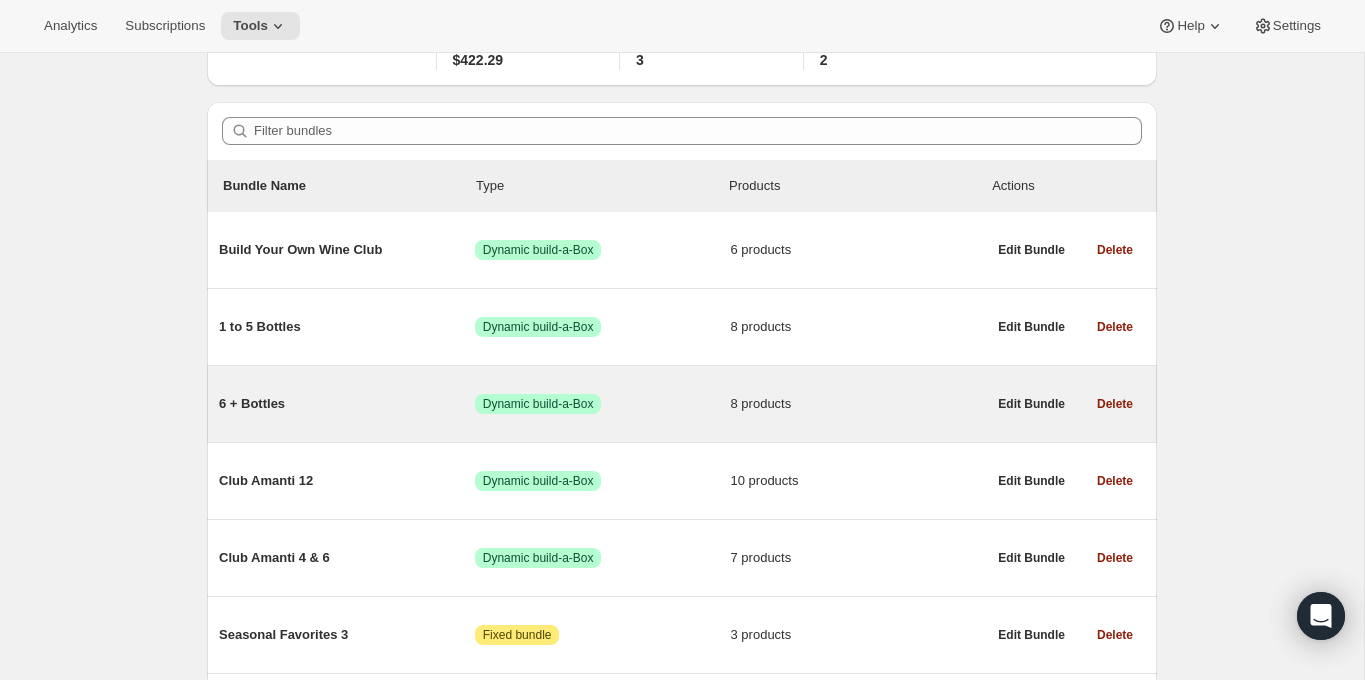 scroll, scrollTop: 280, scrollLeft: 0, axis: vertical 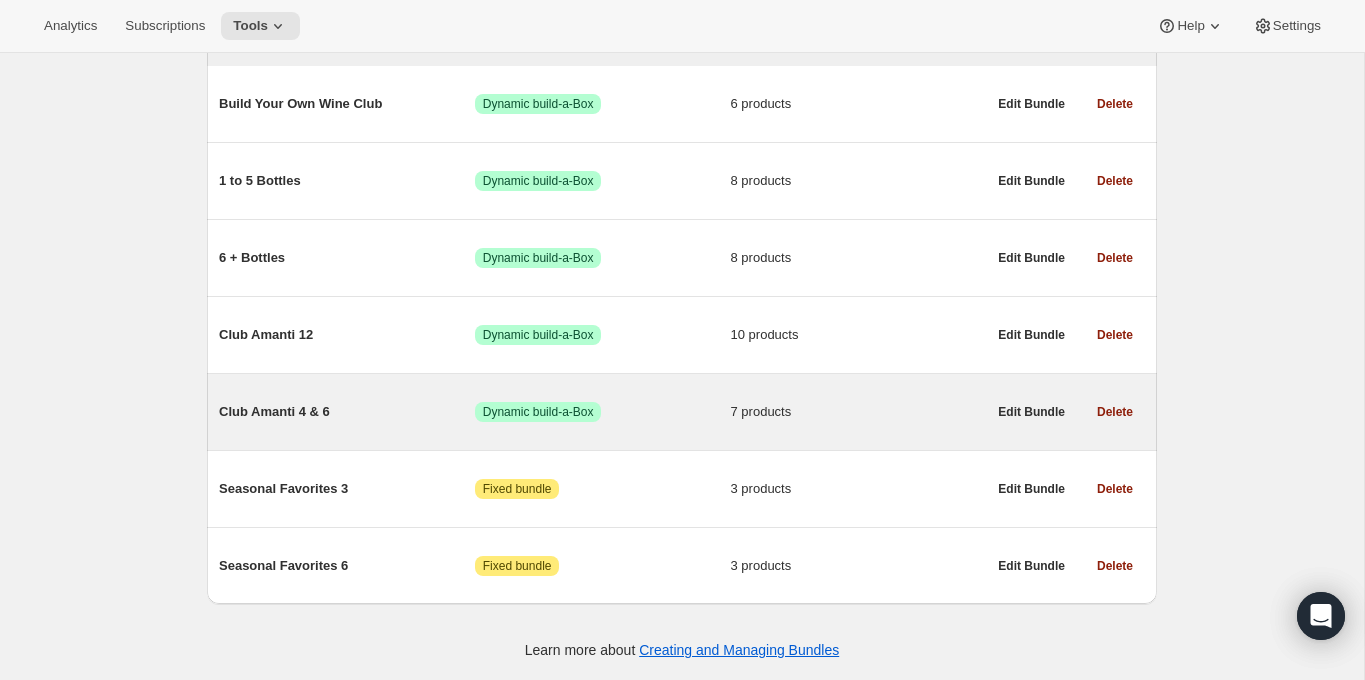 click on "Club Amanti 4 & 6" at bounding box center (347, 412) 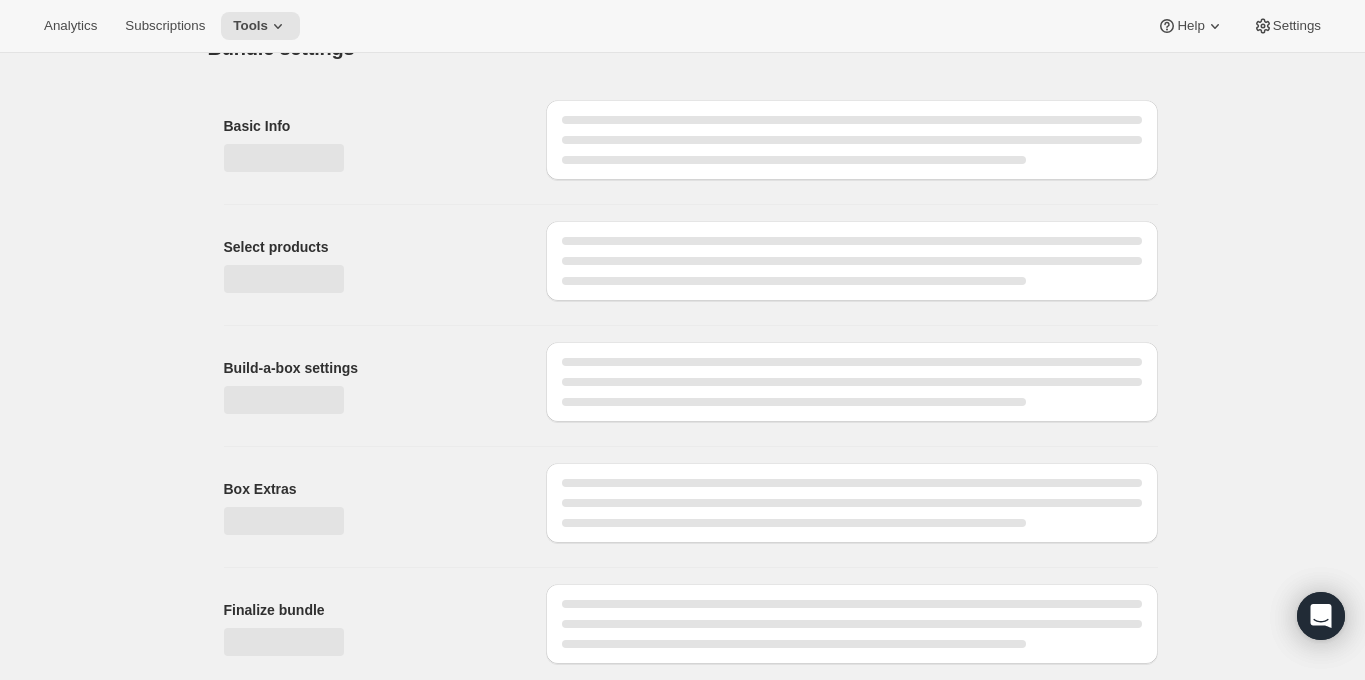 scroll, scrollTop: 0, scrollLeft: 0, axis: both 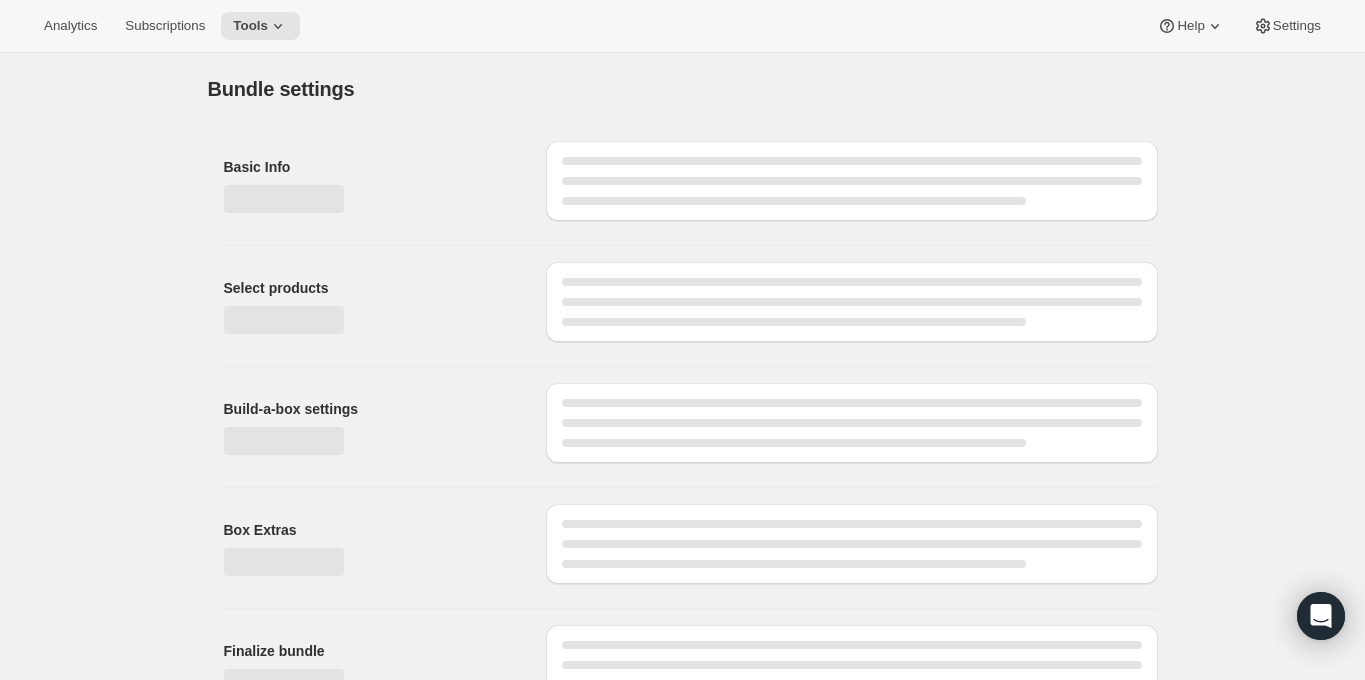 type on "Club Amanti 4 & 6" 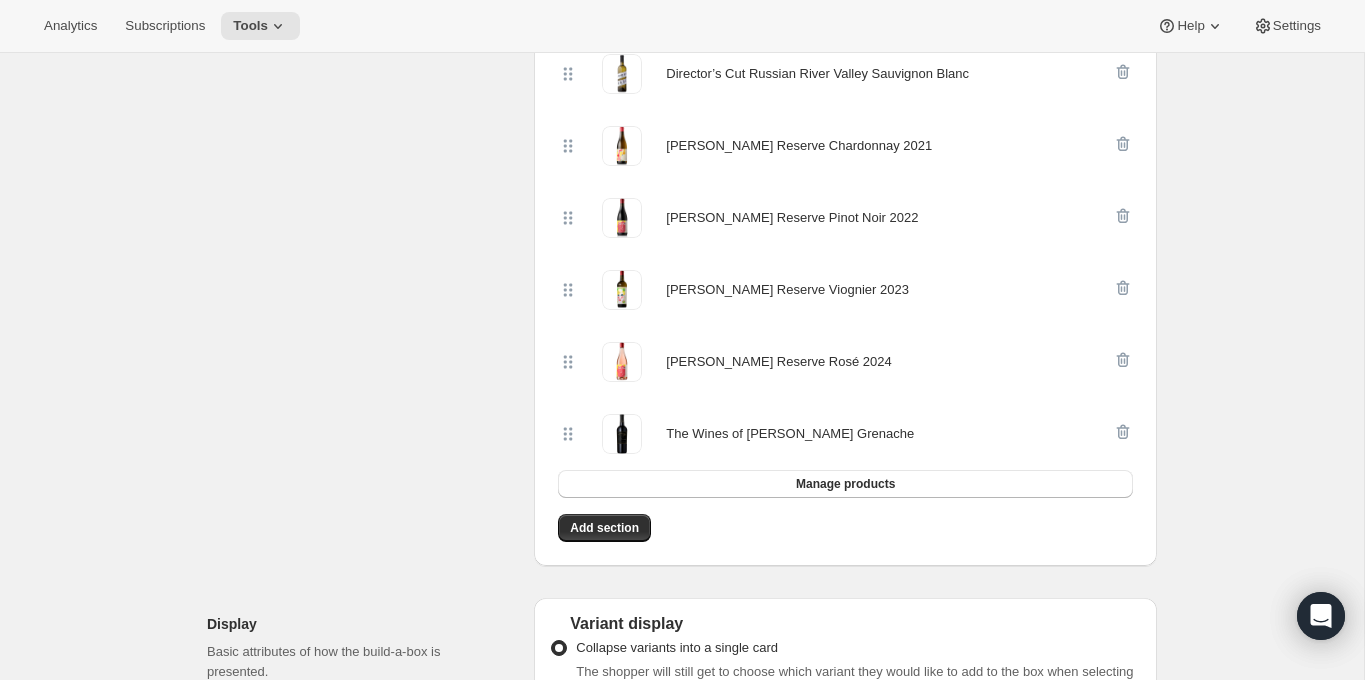 scroll, scrollTop: 0, scrollLeft: 0, axis: both 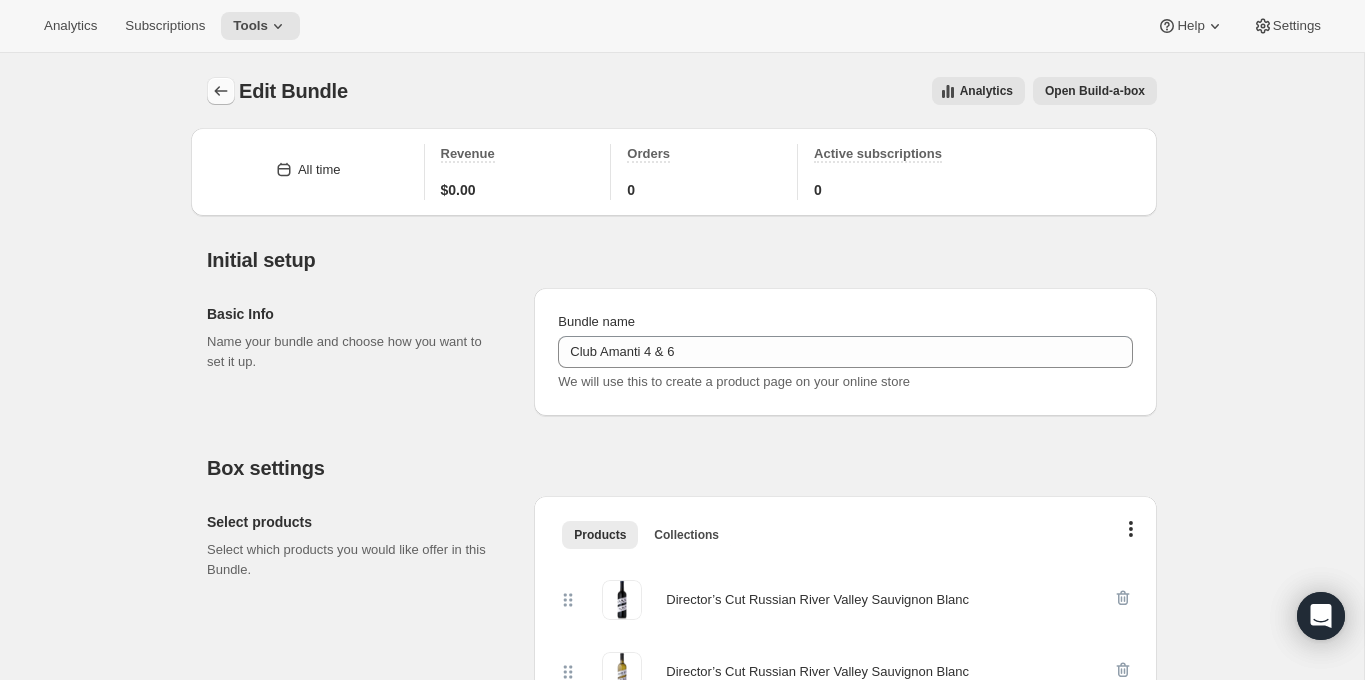 click 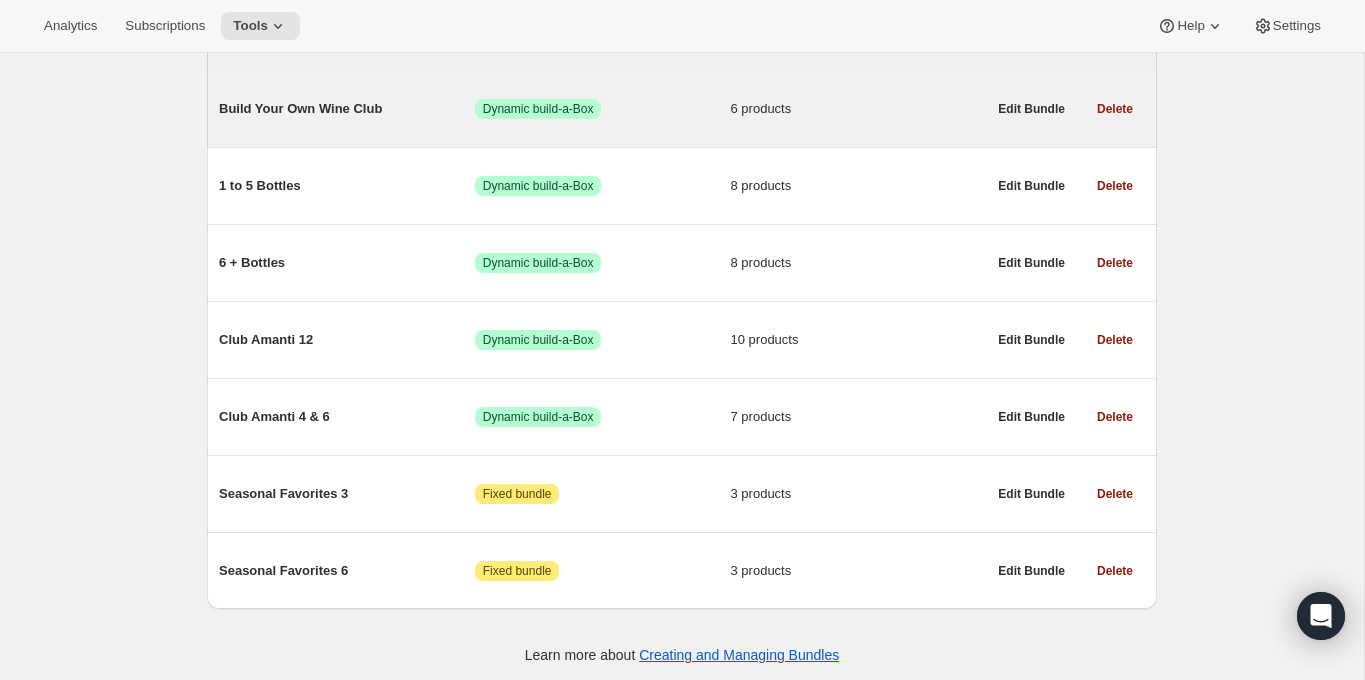 scroll, scrollTop: 0, scrollLeft: 0, axis: both 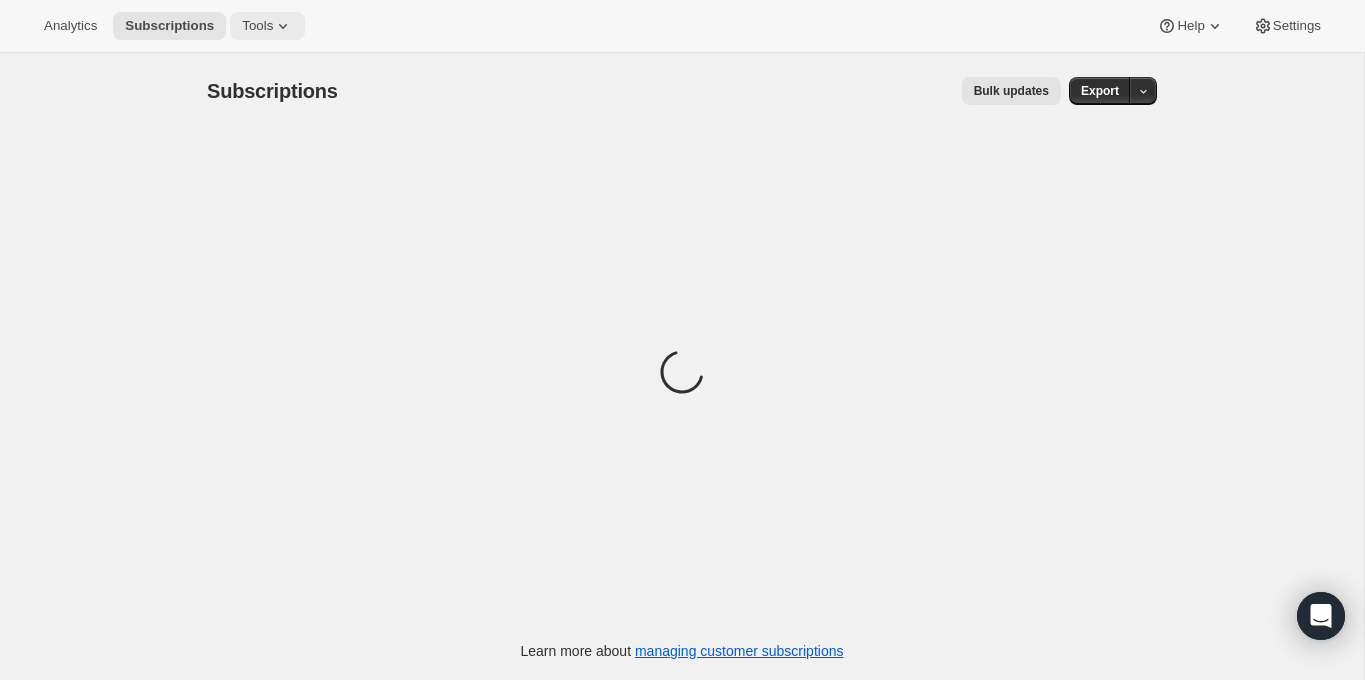 click 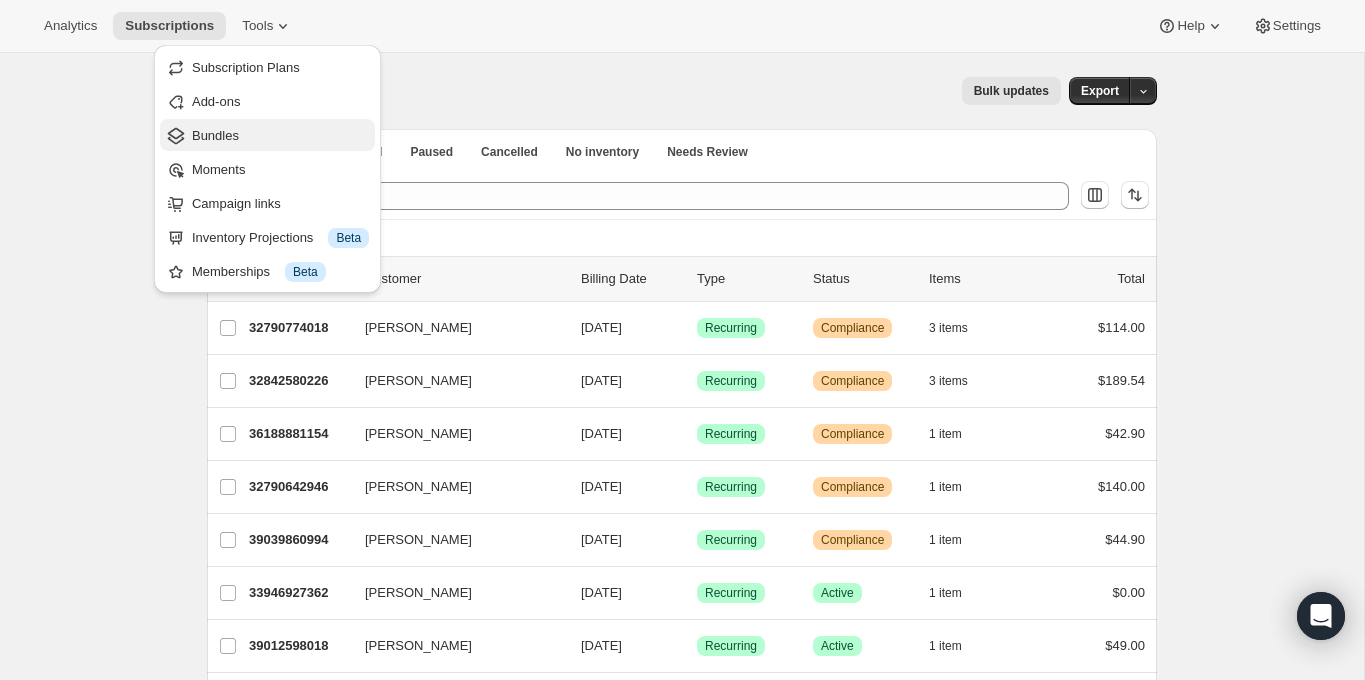 click on "Bundles" at bounding box center (280, 136) 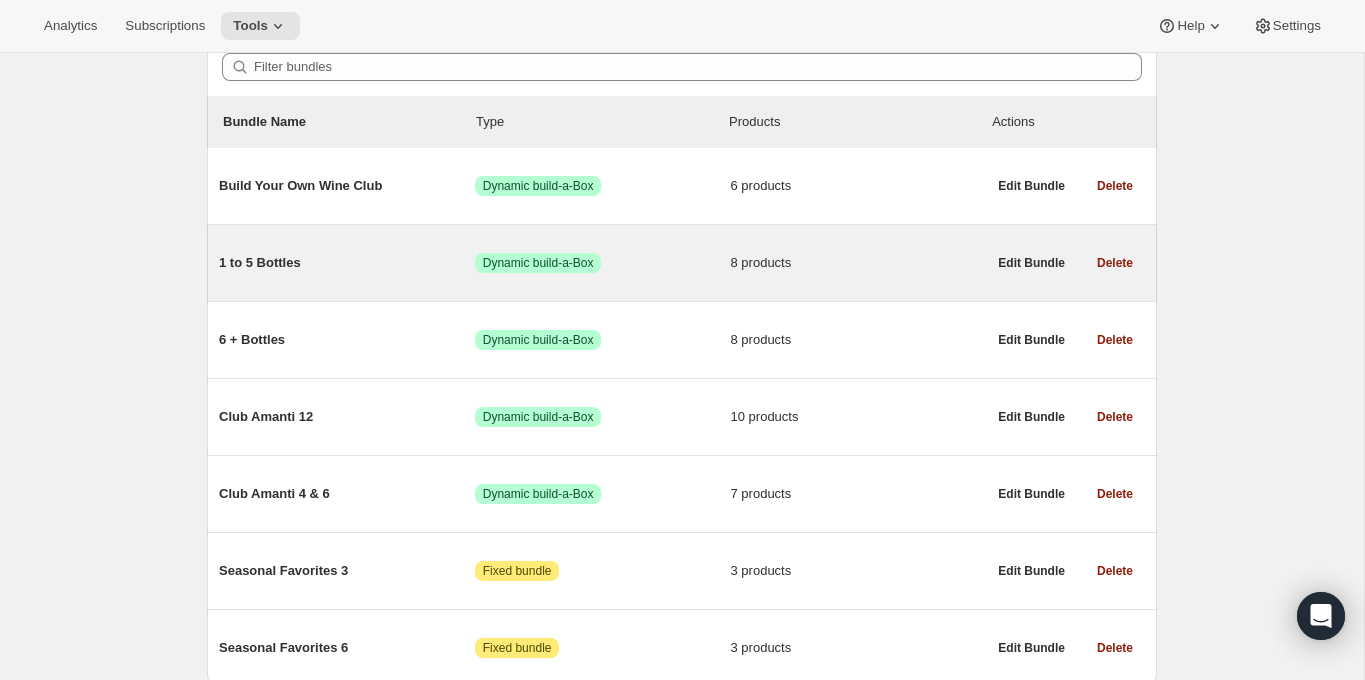 scroll, scrollTop: 280, scrollLeft: 0, axis: vertical 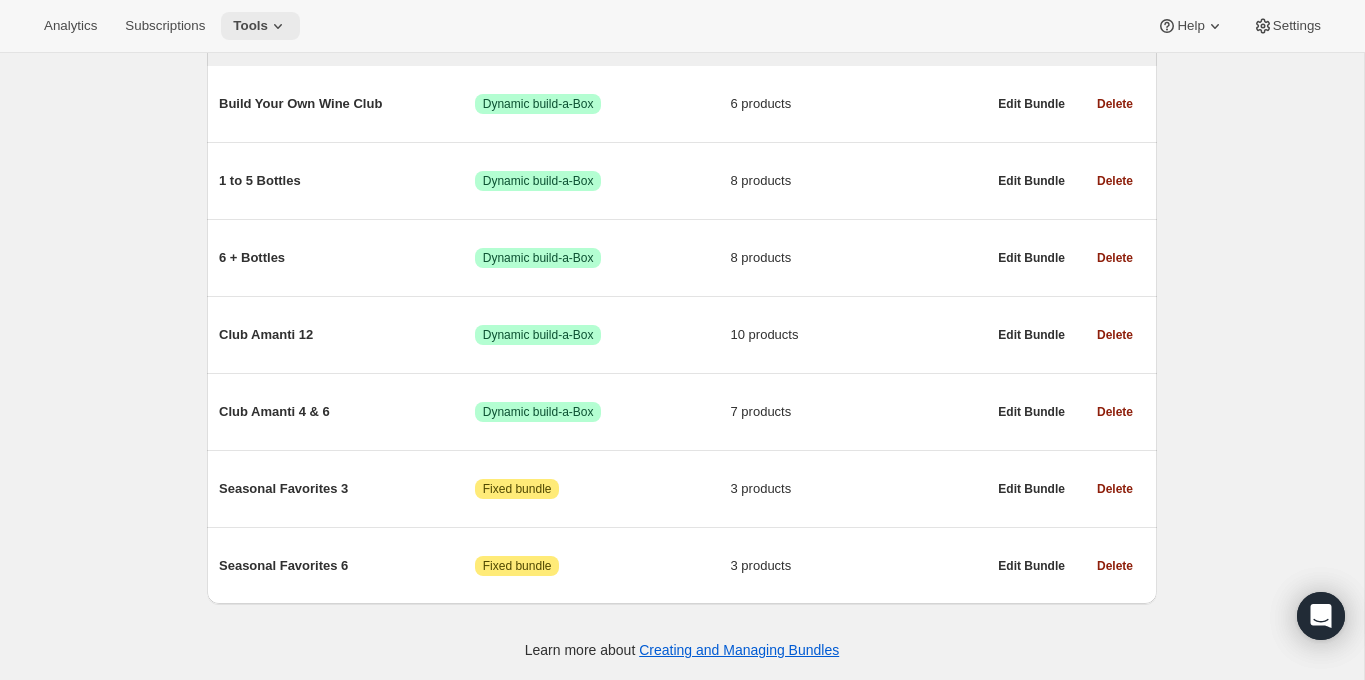 click 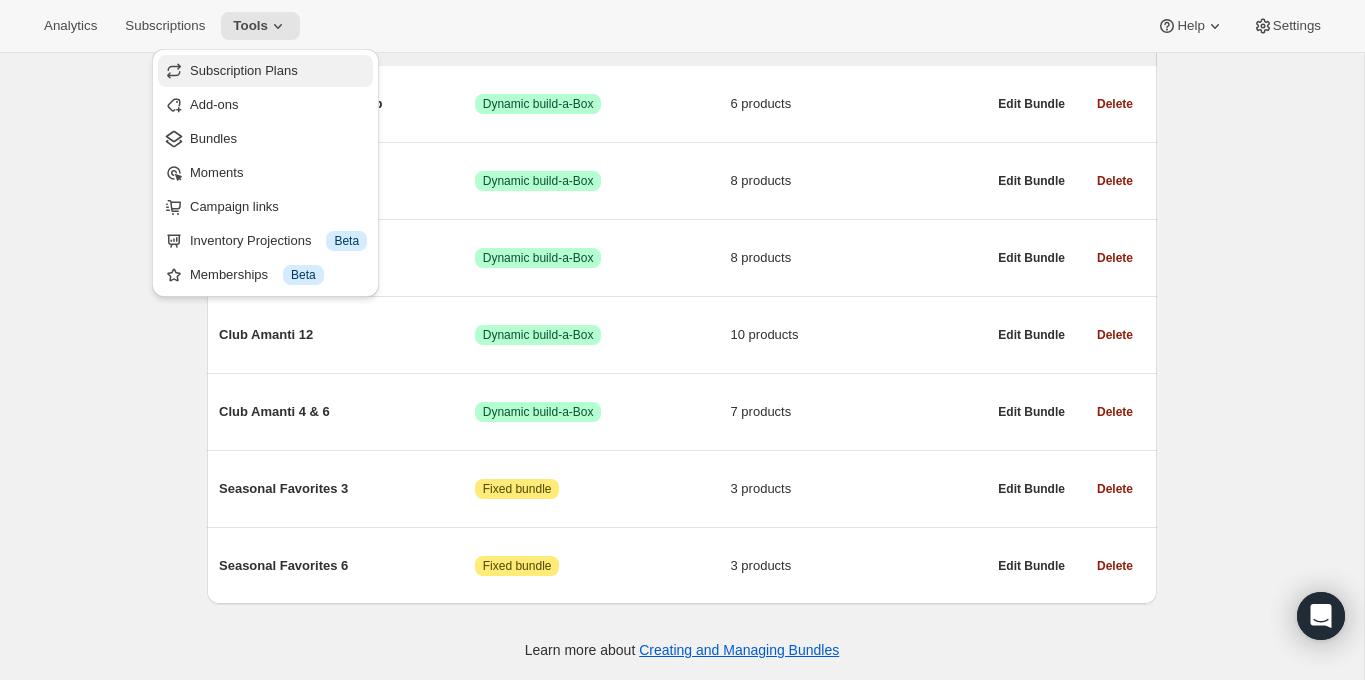 click on "Subscription Plans" at bounding box center (278, 71) 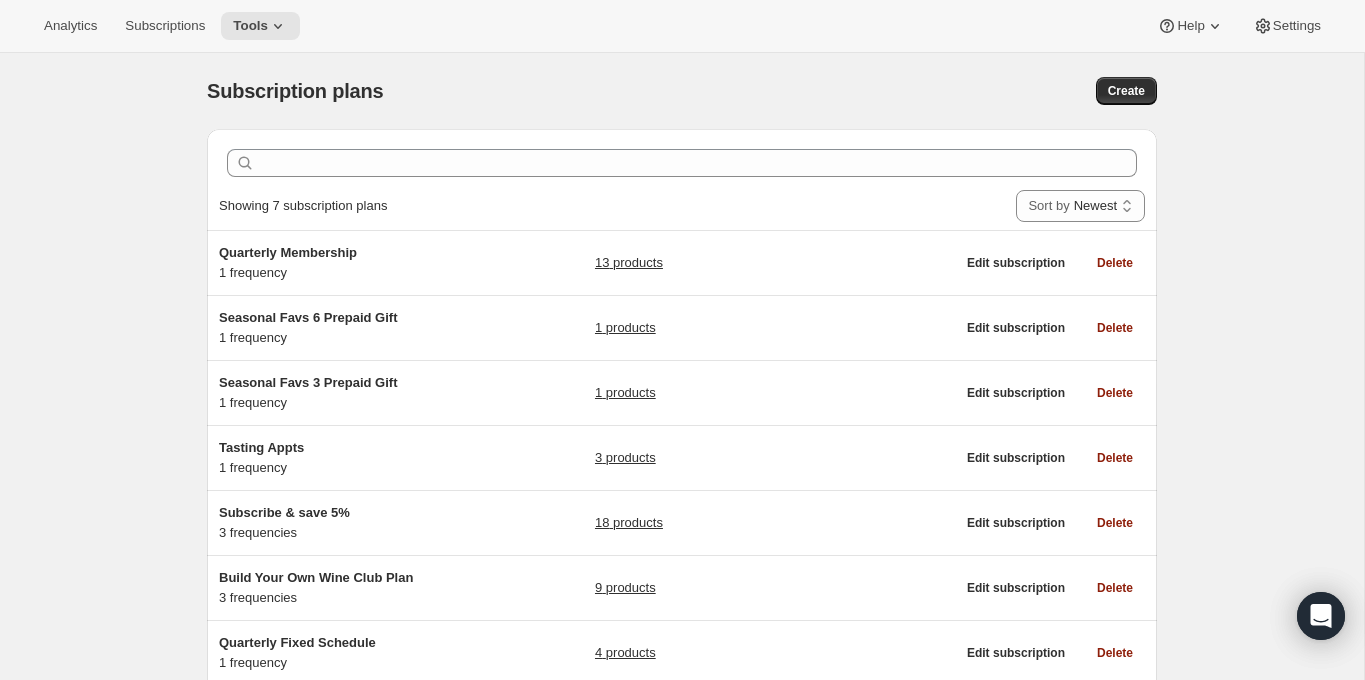 scroll, scrollTop: 141, scrollLeft: 0, axis: vertical 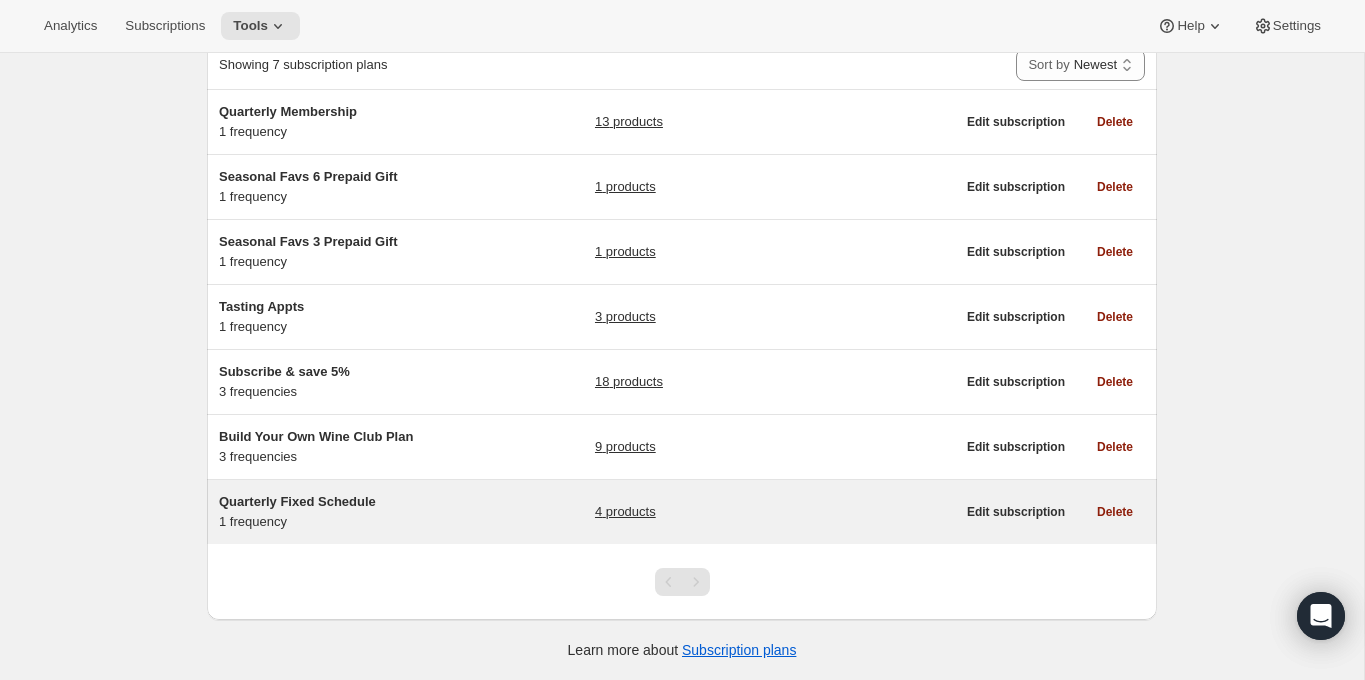 click on "Quarterly Fixed Schedule" at bounding box center (297, 501) 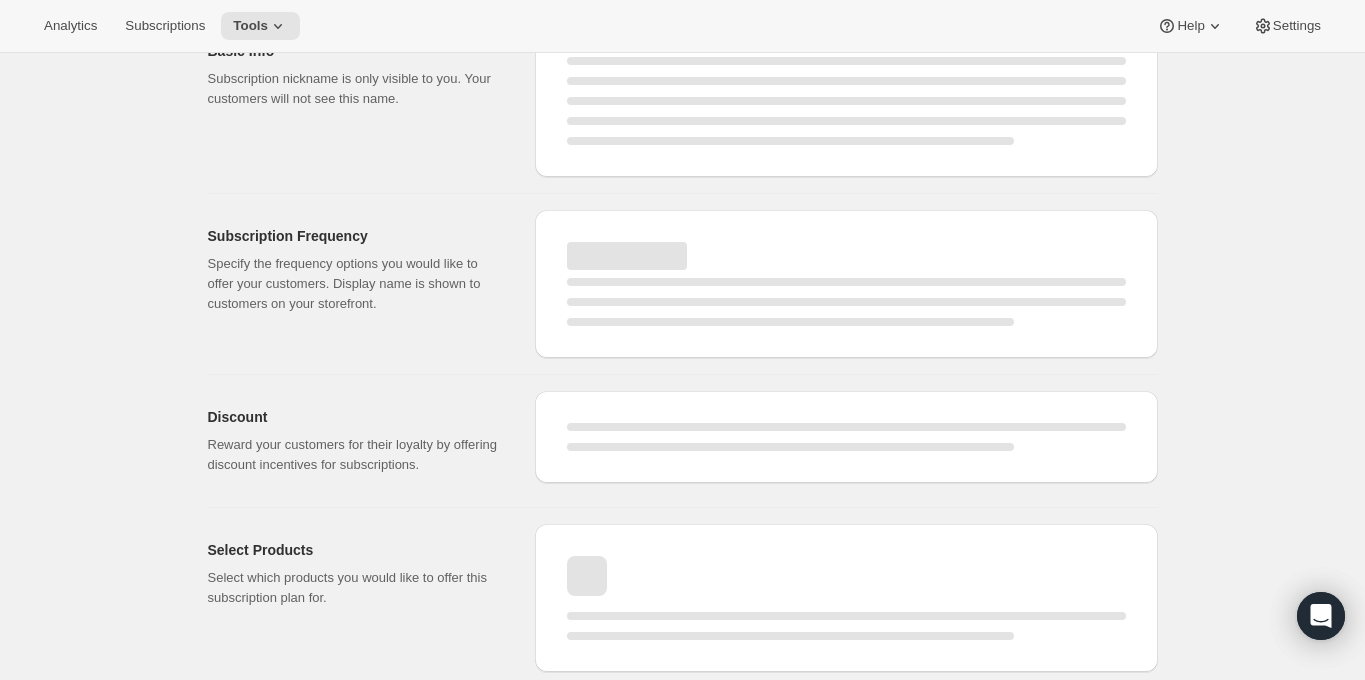 scroll, scrollTop: 0, scrollLeft: 0, axis: both 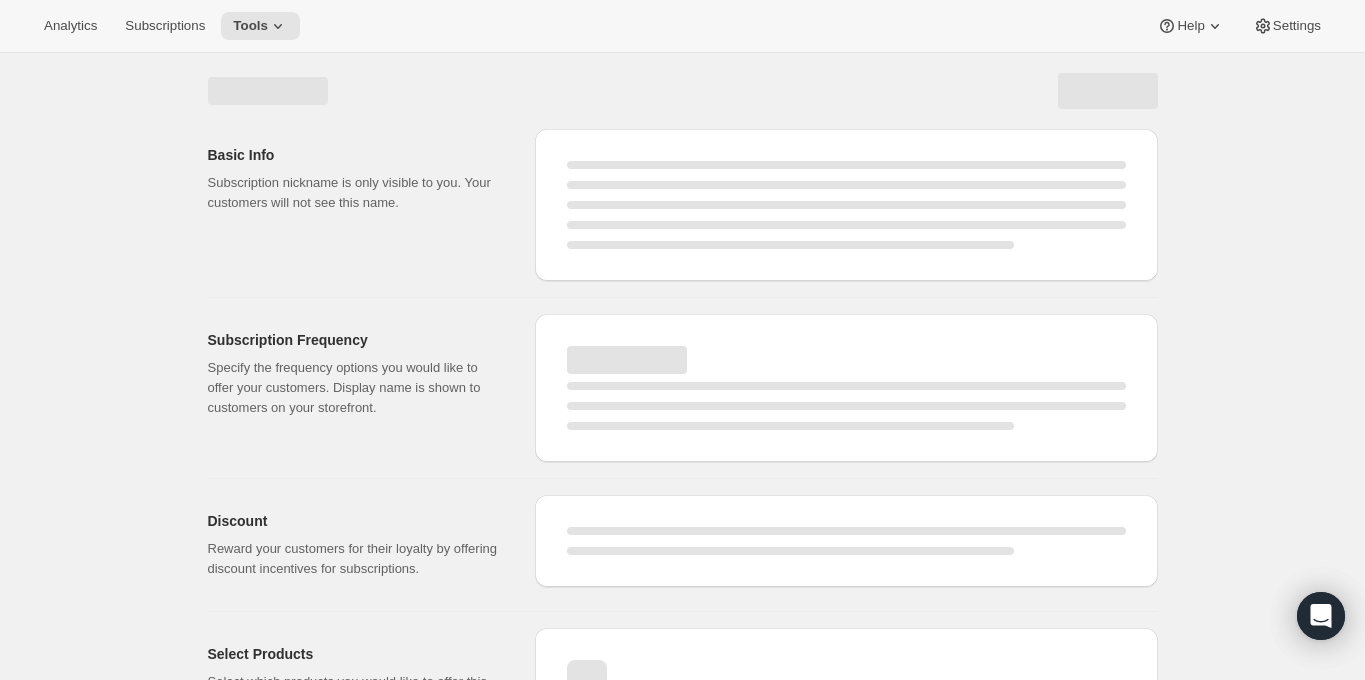select on "WEEK" 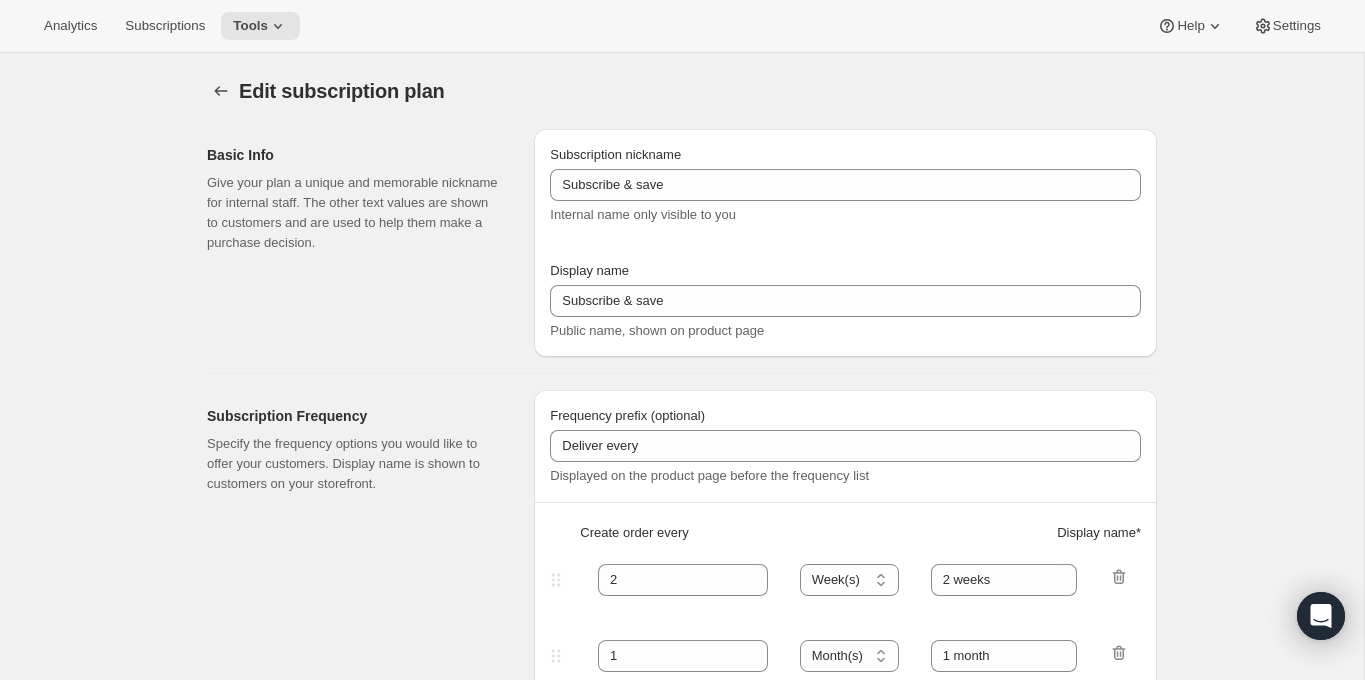 type on "Quarterly Fixed Schedule" 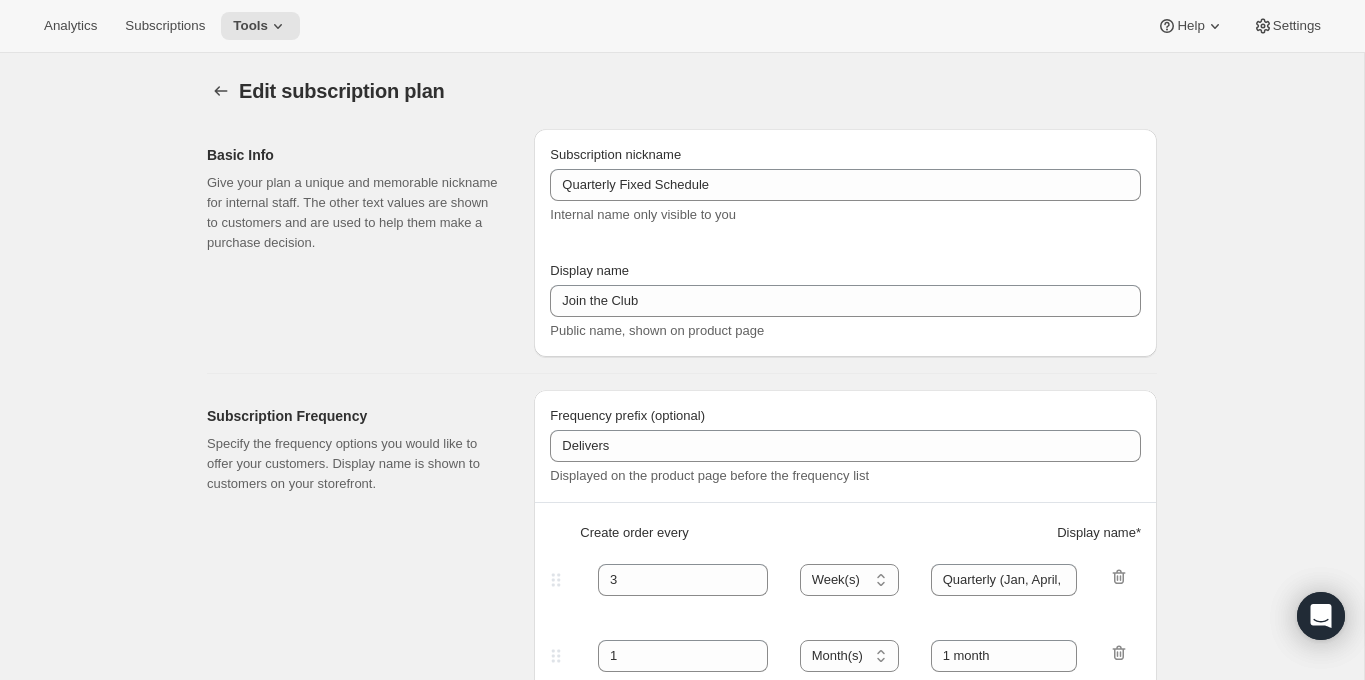 select on "YEARDAY" 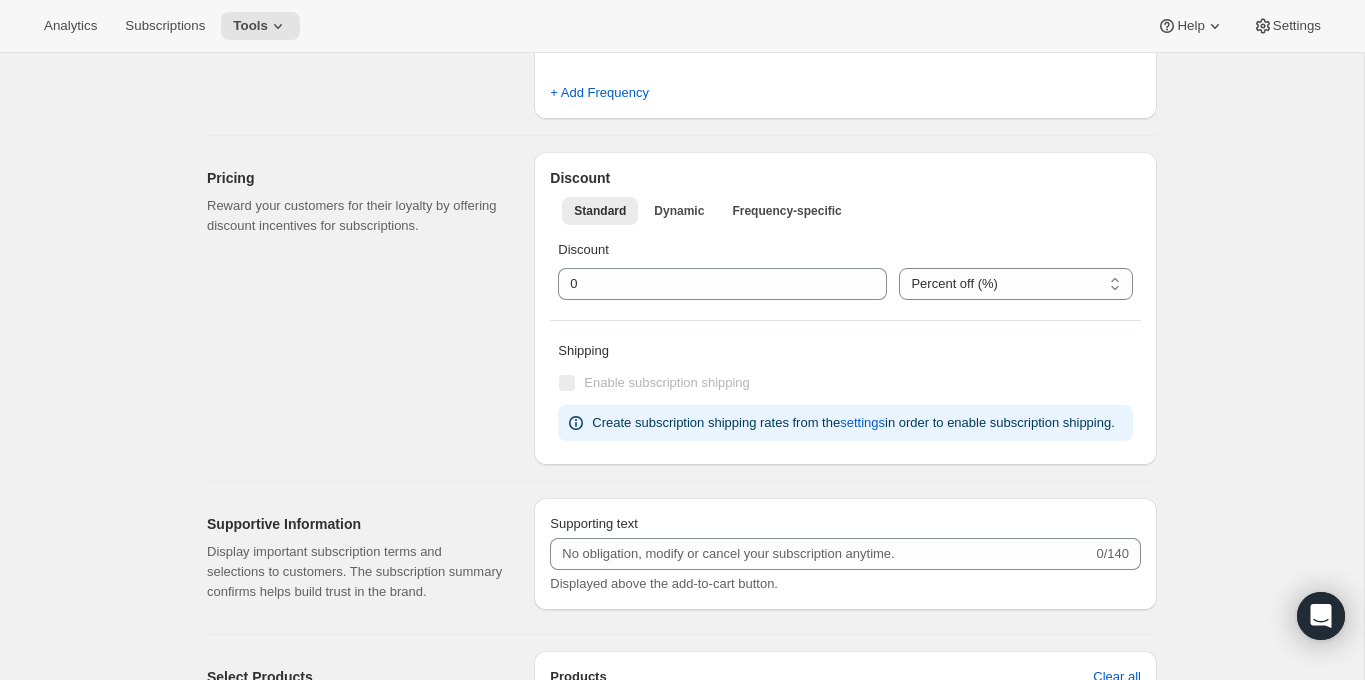 scroll, scrollTop: 357, scrollLeft: 0, axis: vertical 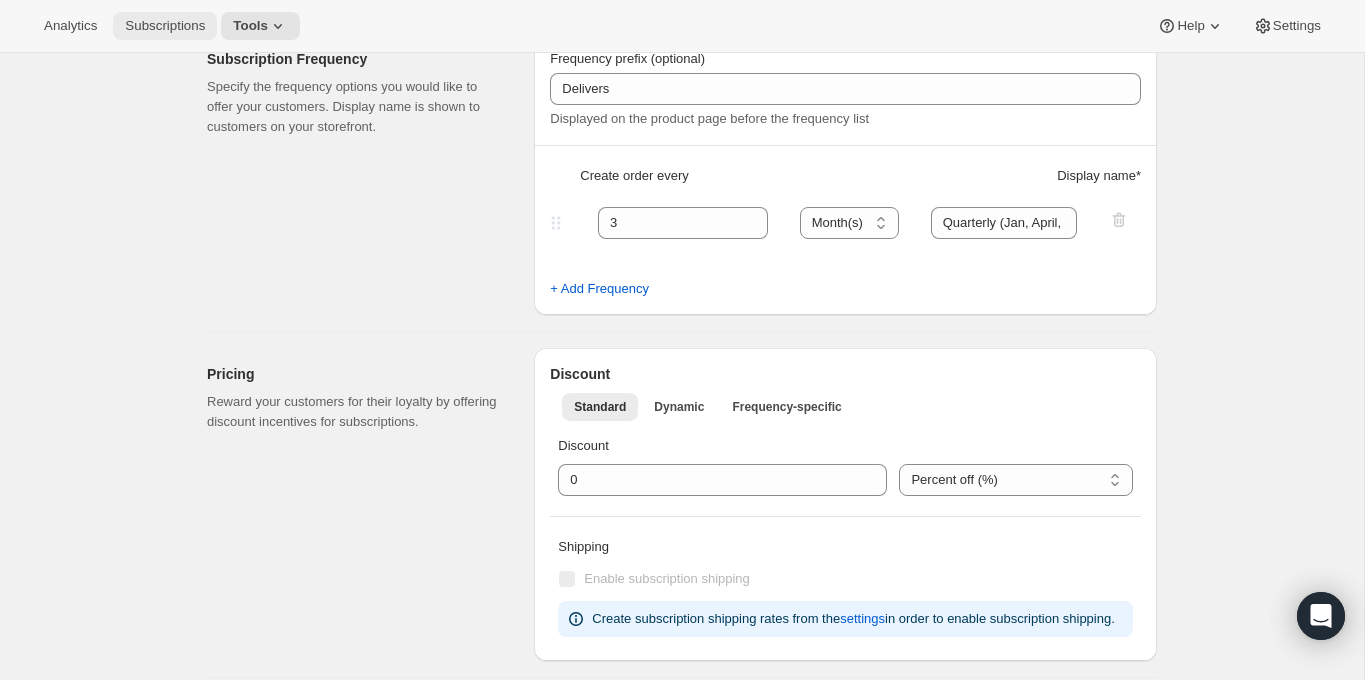 click on "Subscriptions" at bounding box center (165, 26) 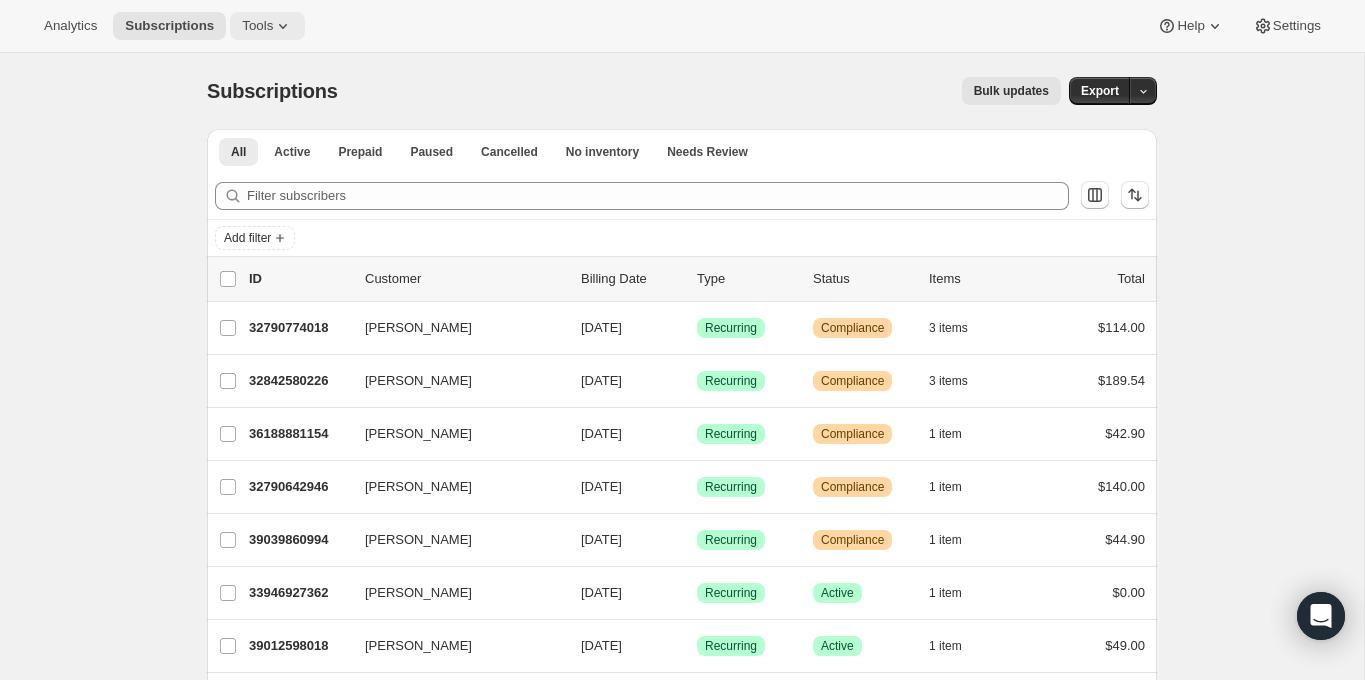 click on "Tools" at bounding box center [257, 26] 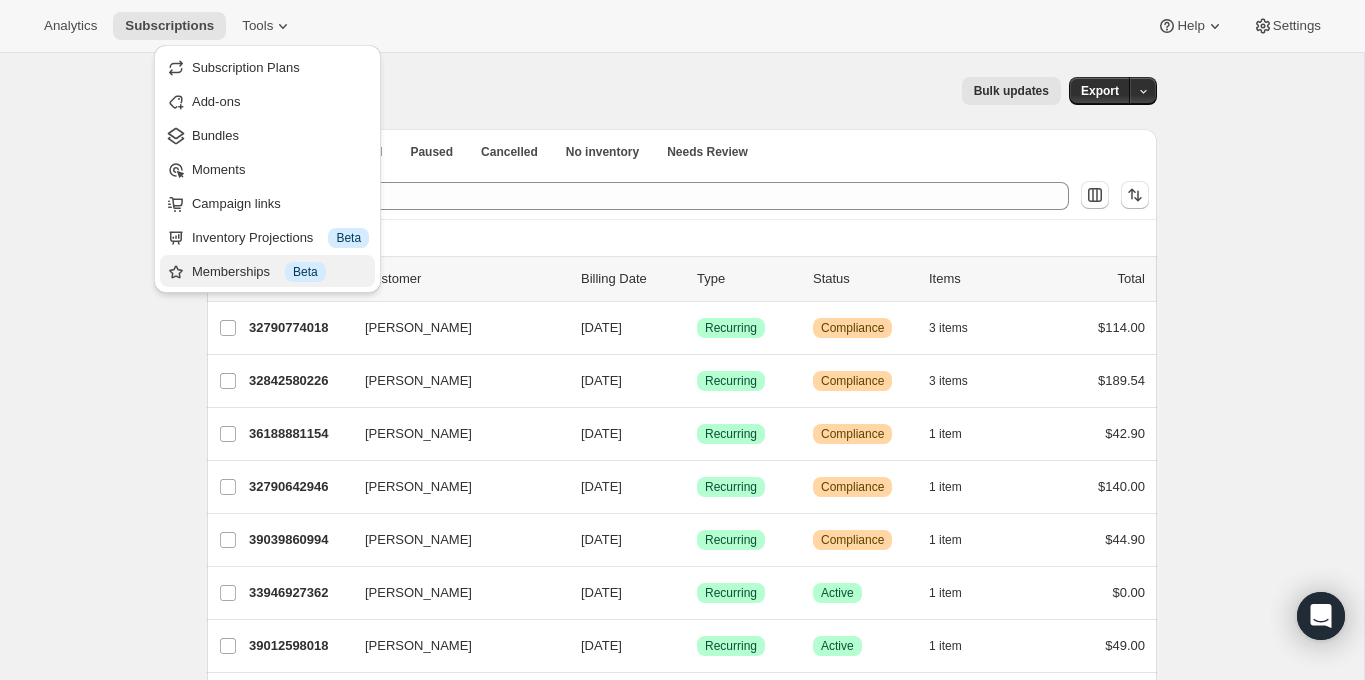 click on "Memberships Info Beta" at bounding box center [280, 272] 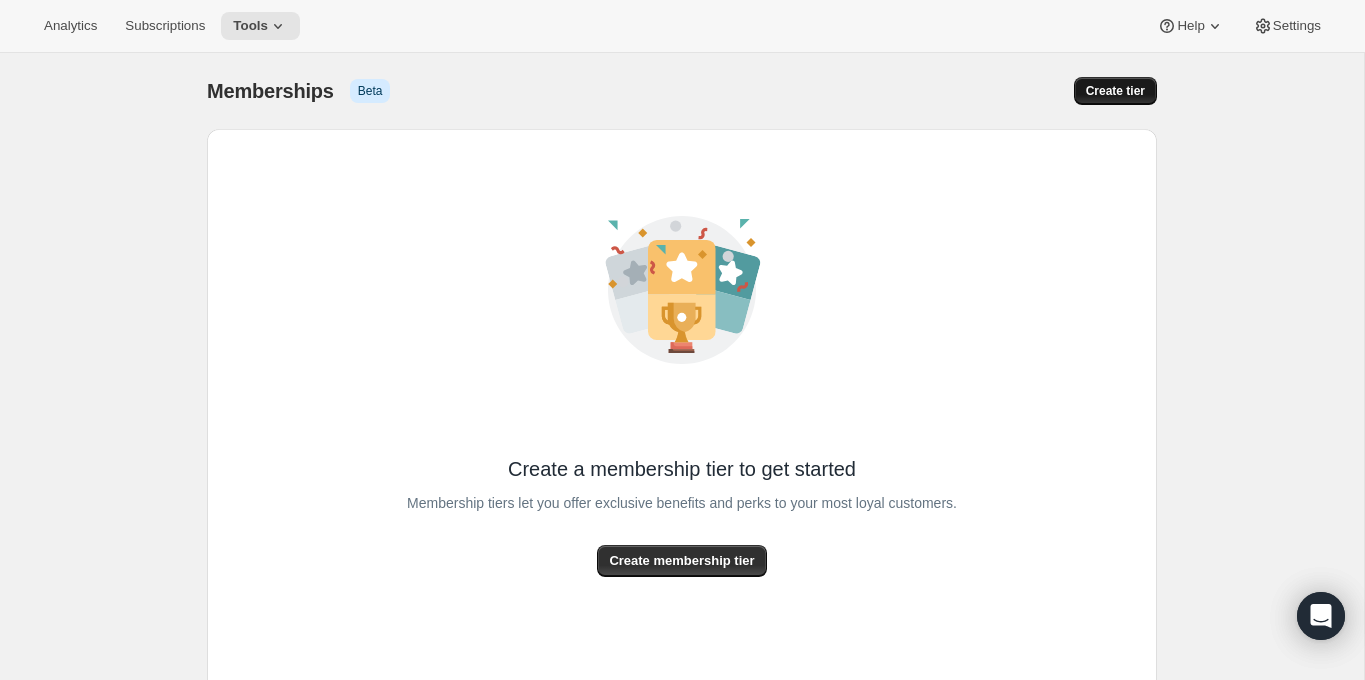 click on "Create tier" at bounding box center (1115, 91) 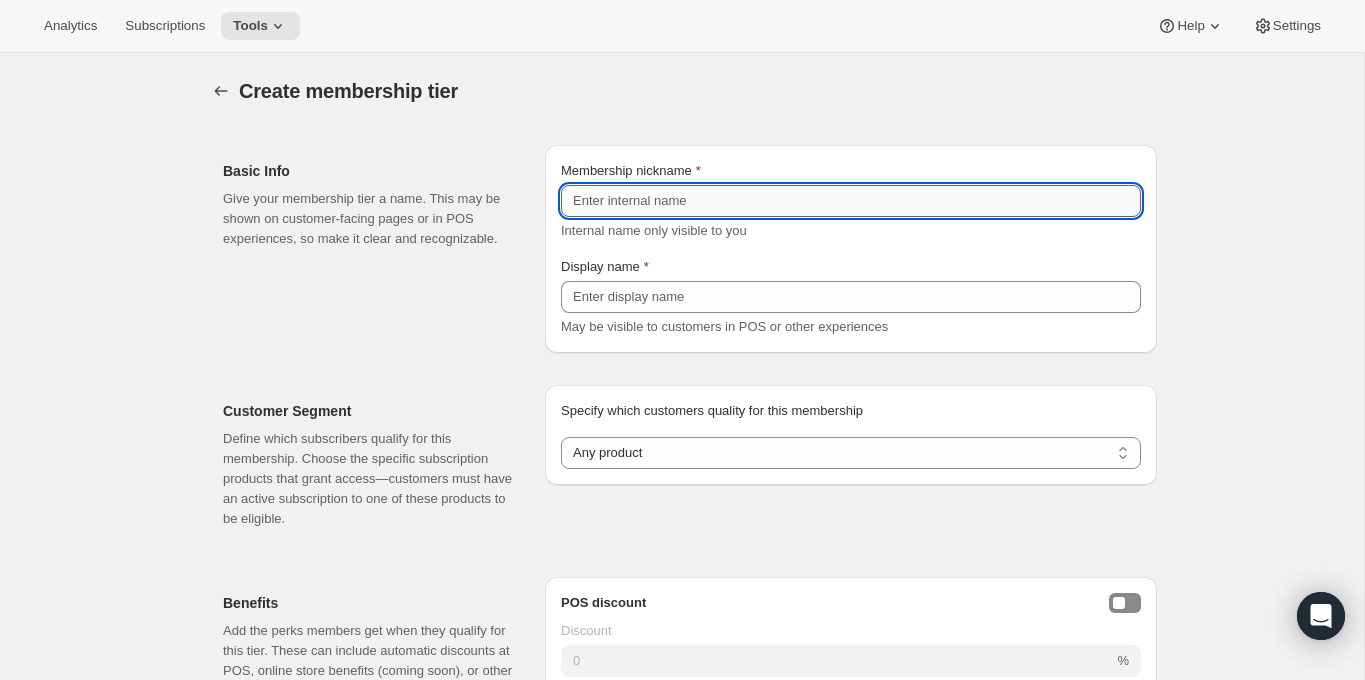click on "Membership nickname" at bounding box center [851, 201] 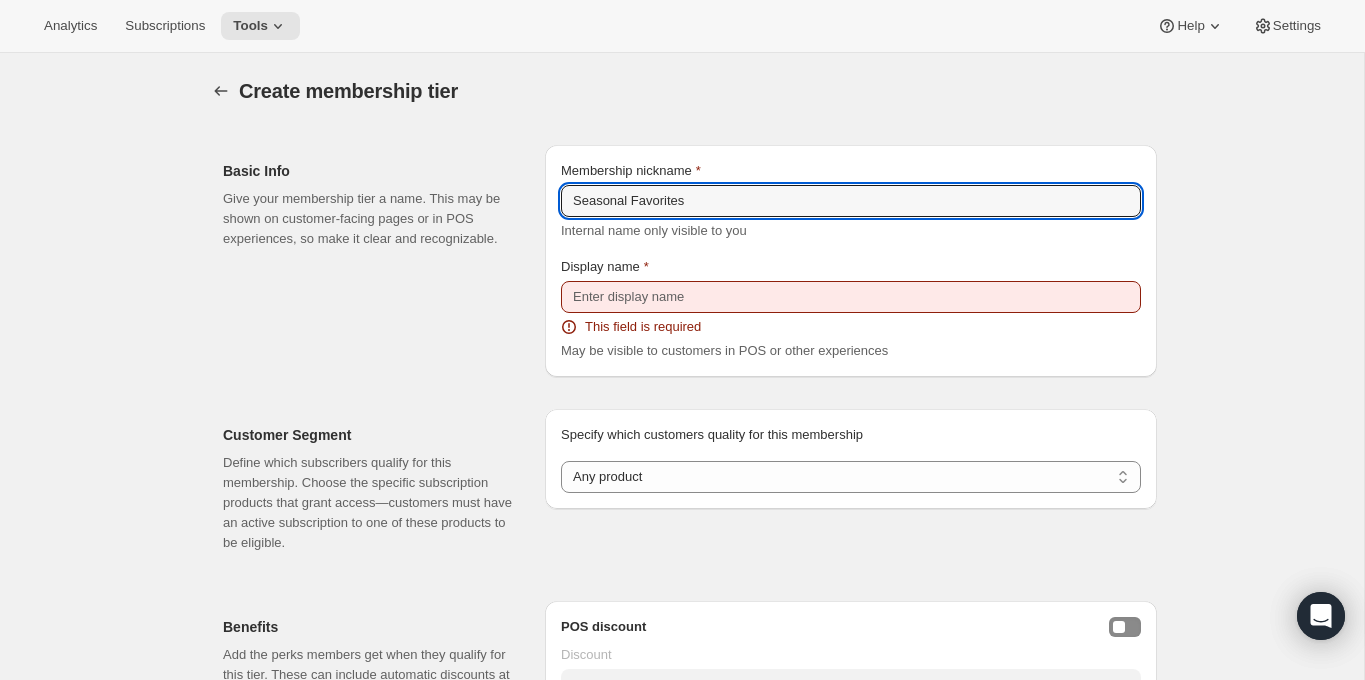 type on "Seasonal Favorites" 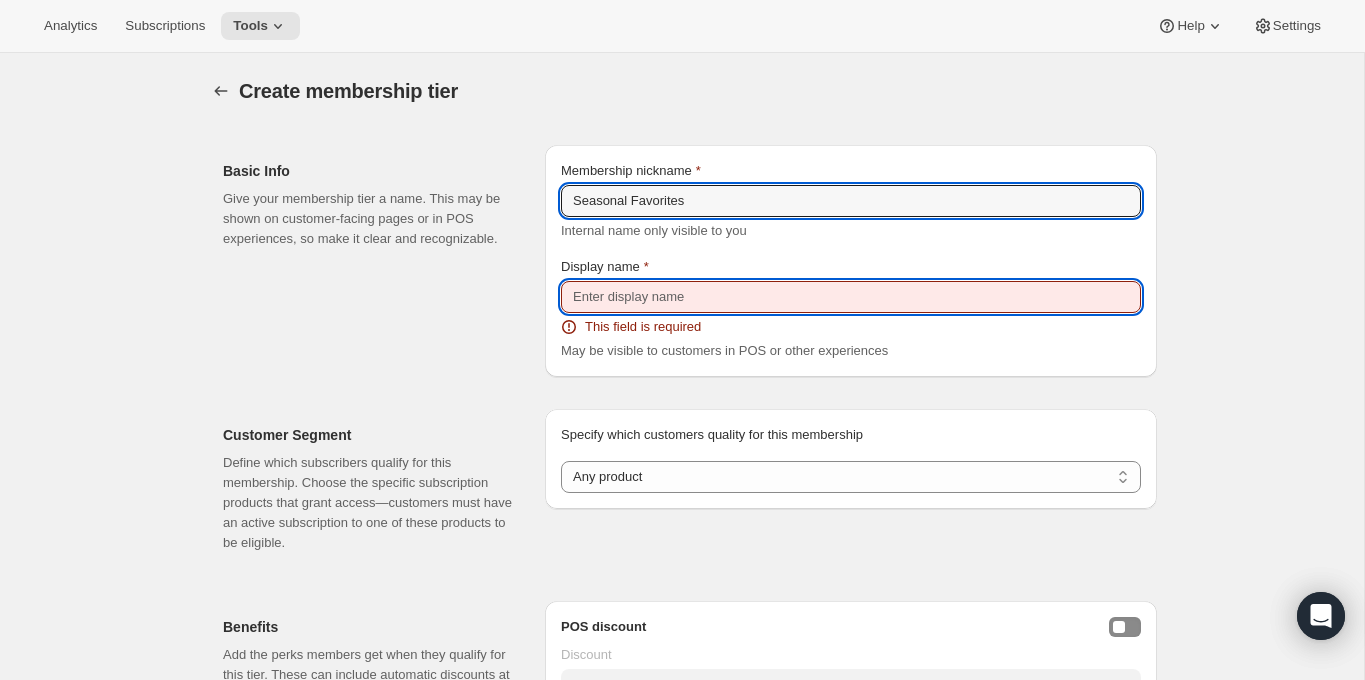 click on "Display name" at bounding box center (851, 297) 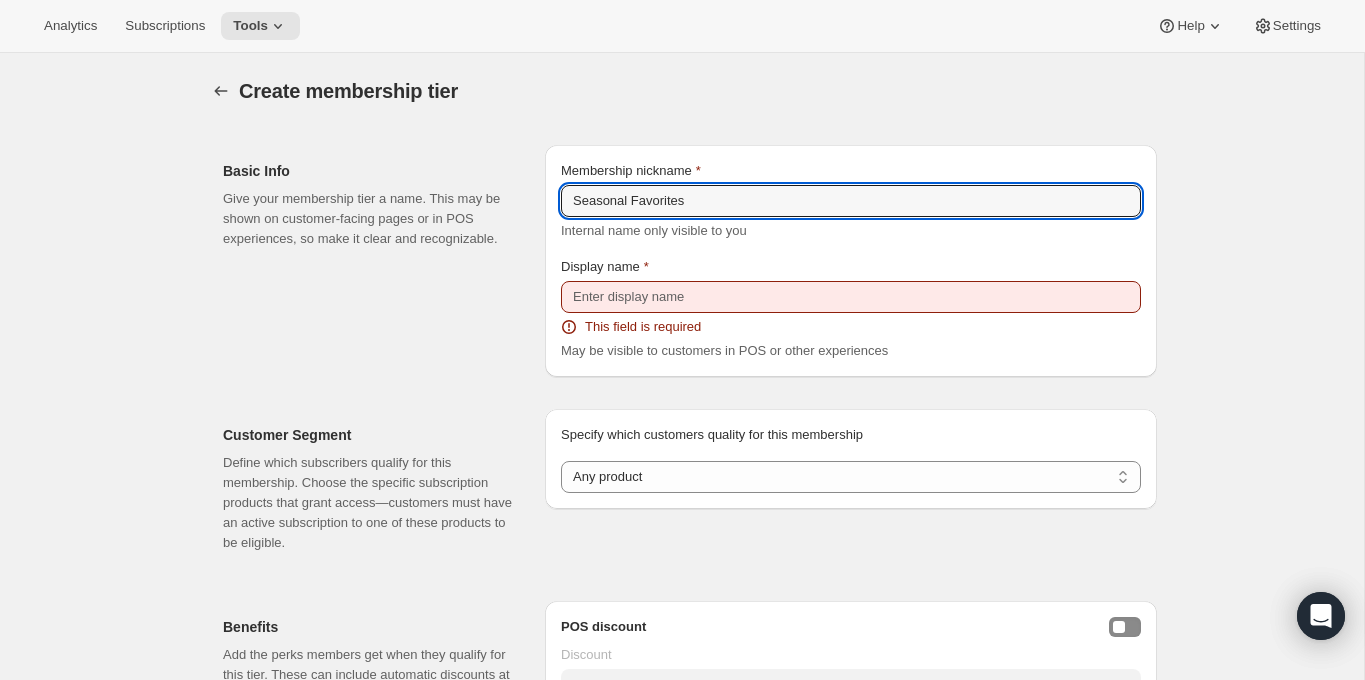 drag, startPoint x: 705, startPoint y: 201, endPoint x: 501, endPoint y: 194, distance: 204.12006 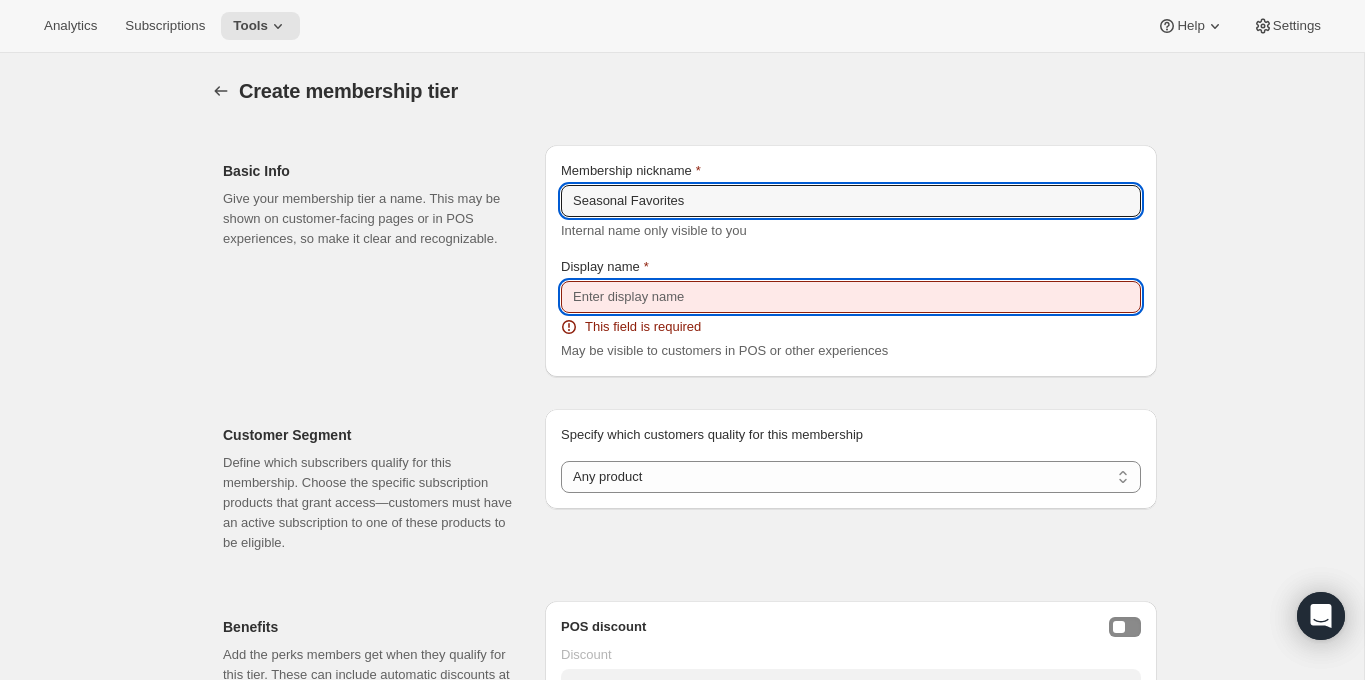 click on "Display name" at bounding box center (851, 297) 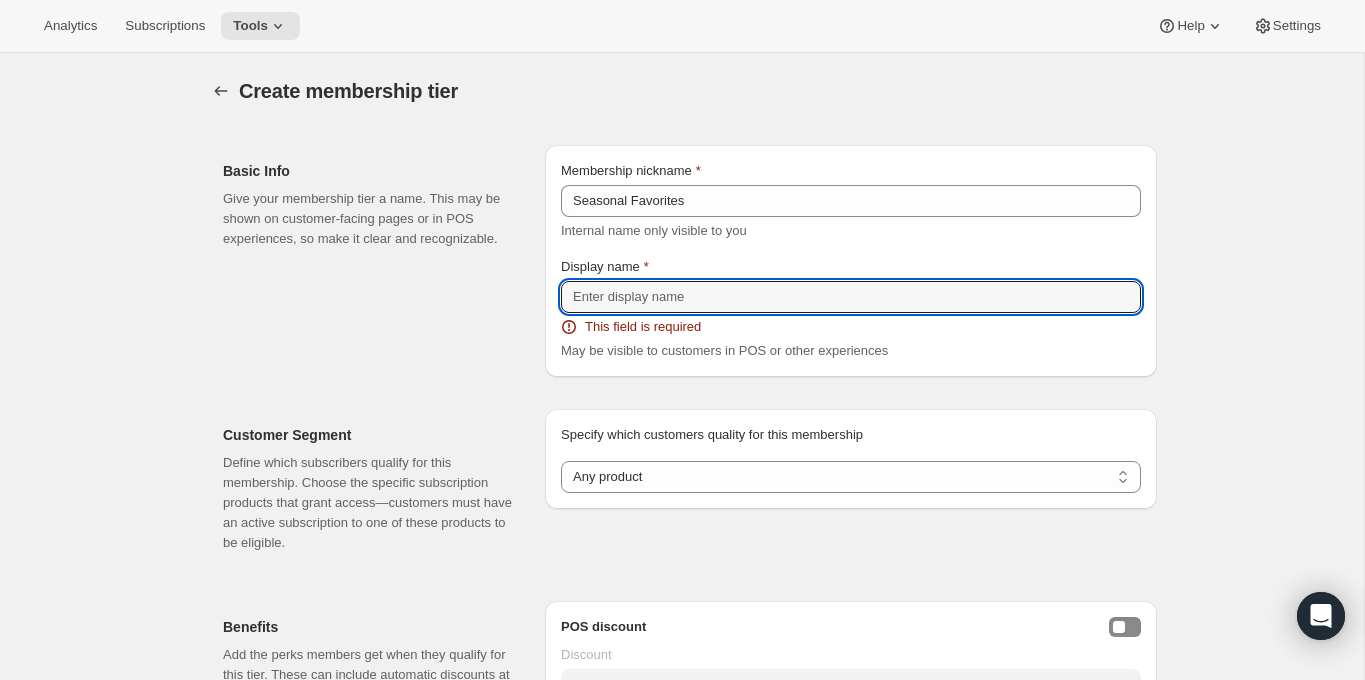paste on "Seasonal Favorites" 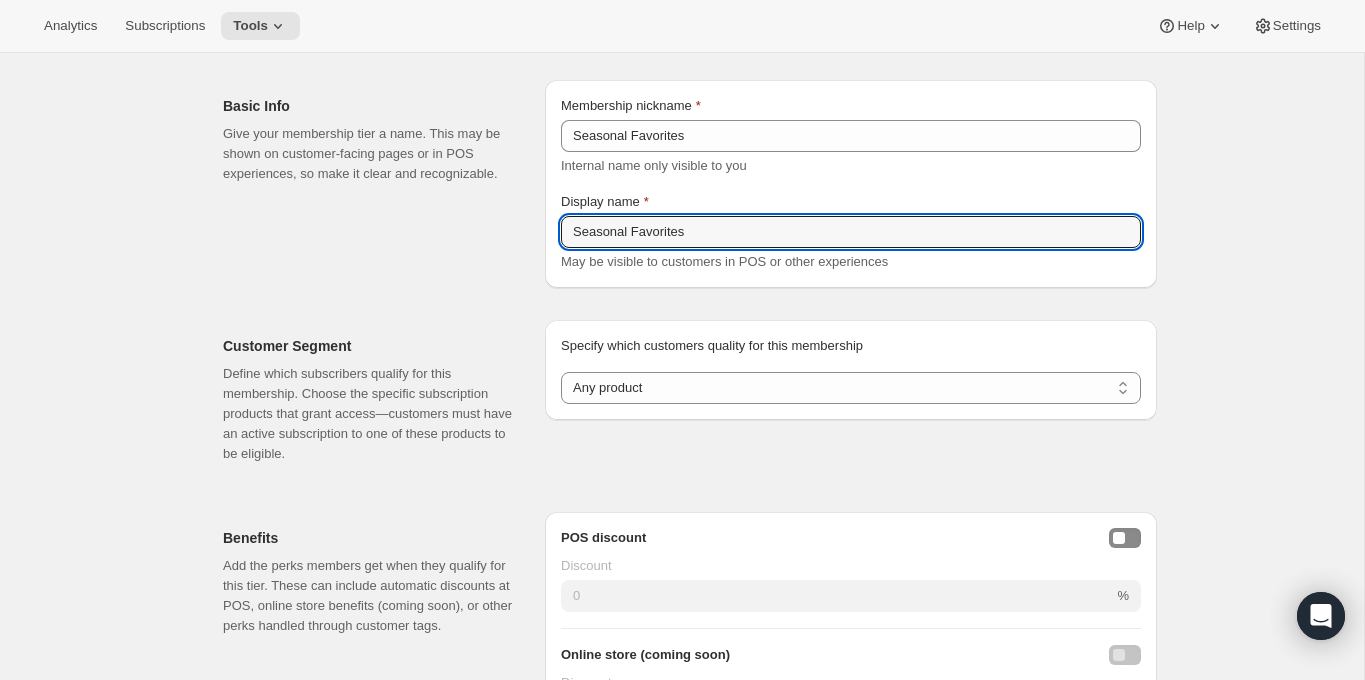 scroll, scrollTop: 74, scrollLeft: 0, axis: vertical 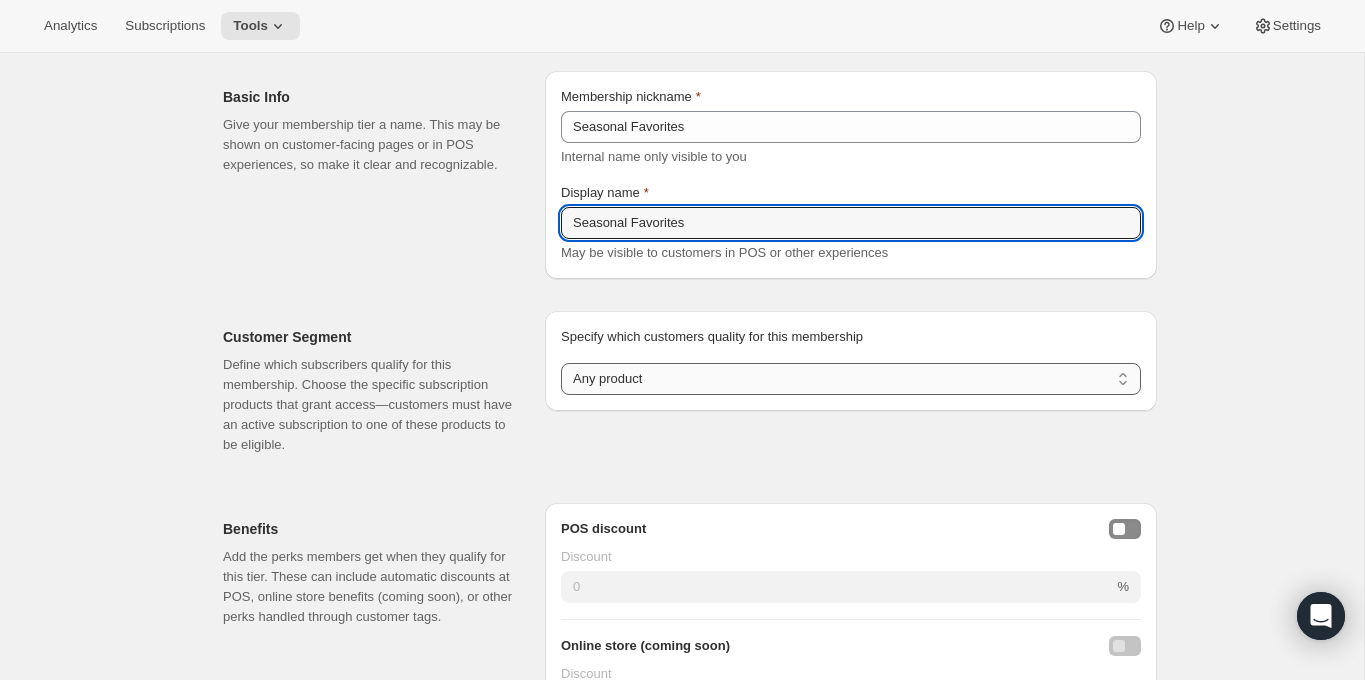 type on "Seasonal Favorites" 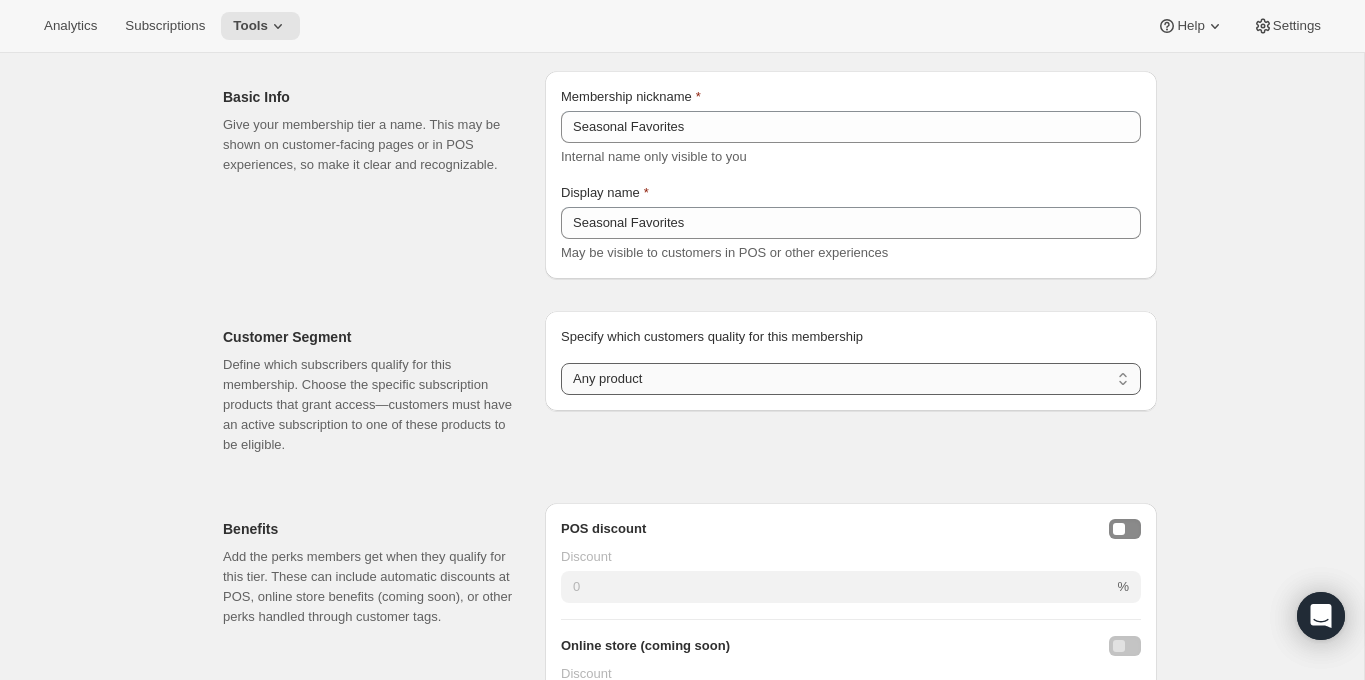 select on "products" 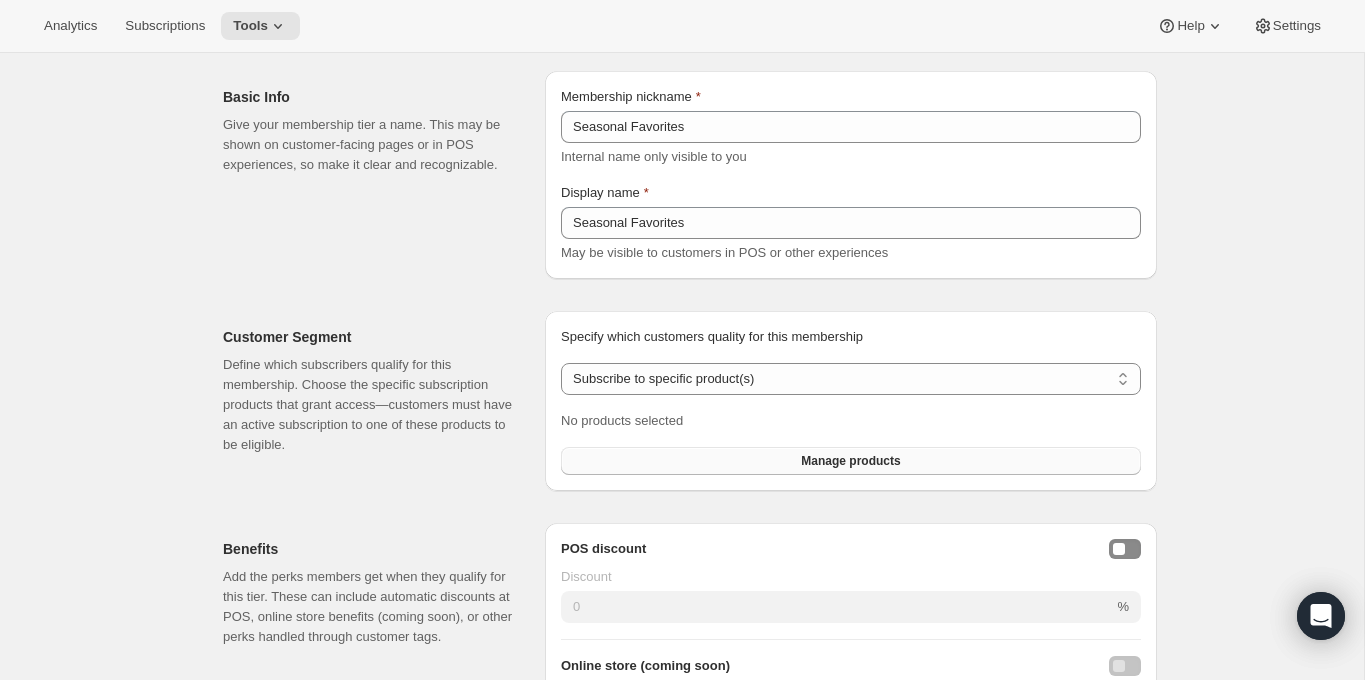 click on "Manage products" at bounding box center (851, 461) 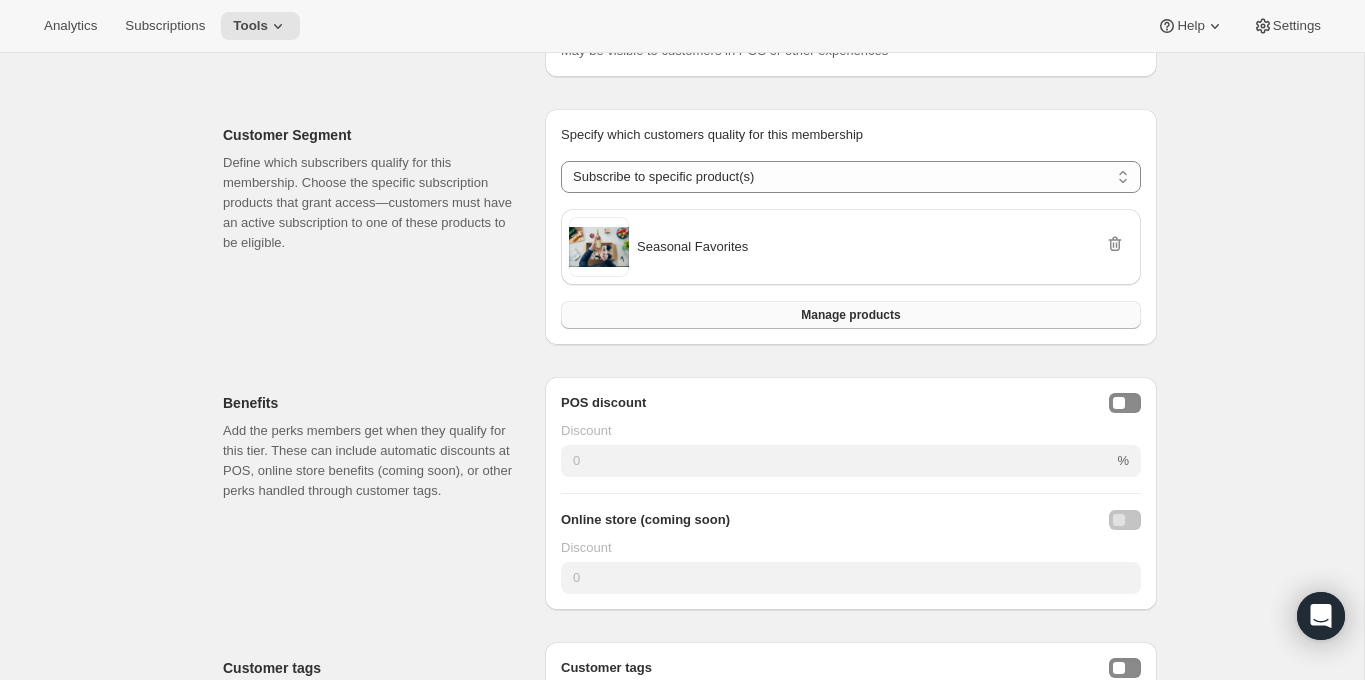 scroll, scrollTop: 498, scrollLeft: 0, axis: vertical 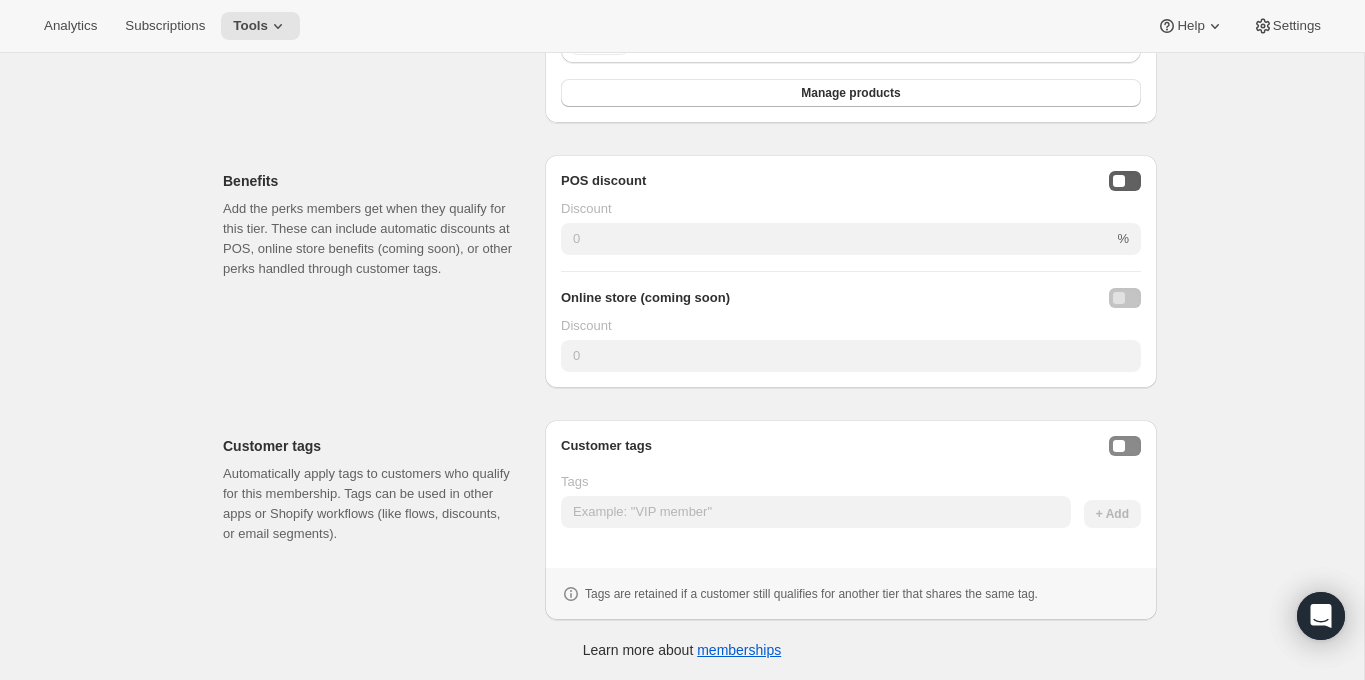 click at bounding box center [1125, 181] 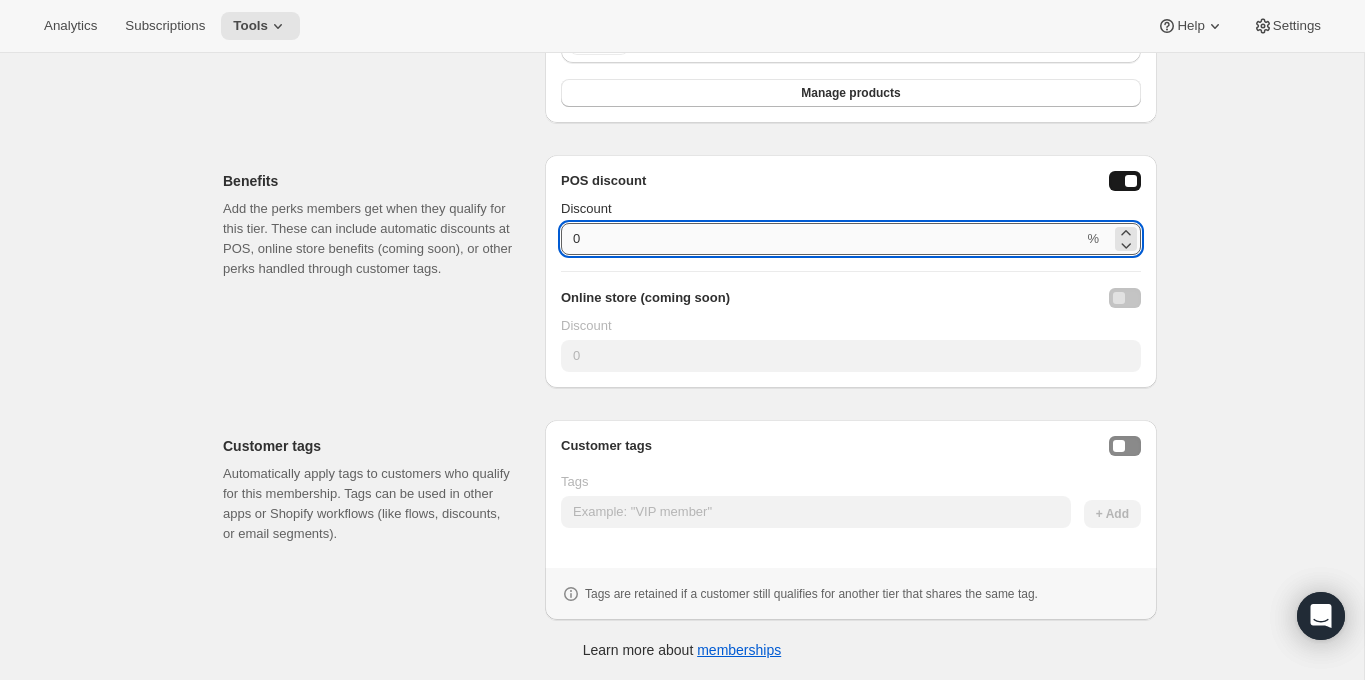 drag, startPoint x: 914, startPoint y: 242, endPoint x: 902, endPoint y: 242, distance: 12 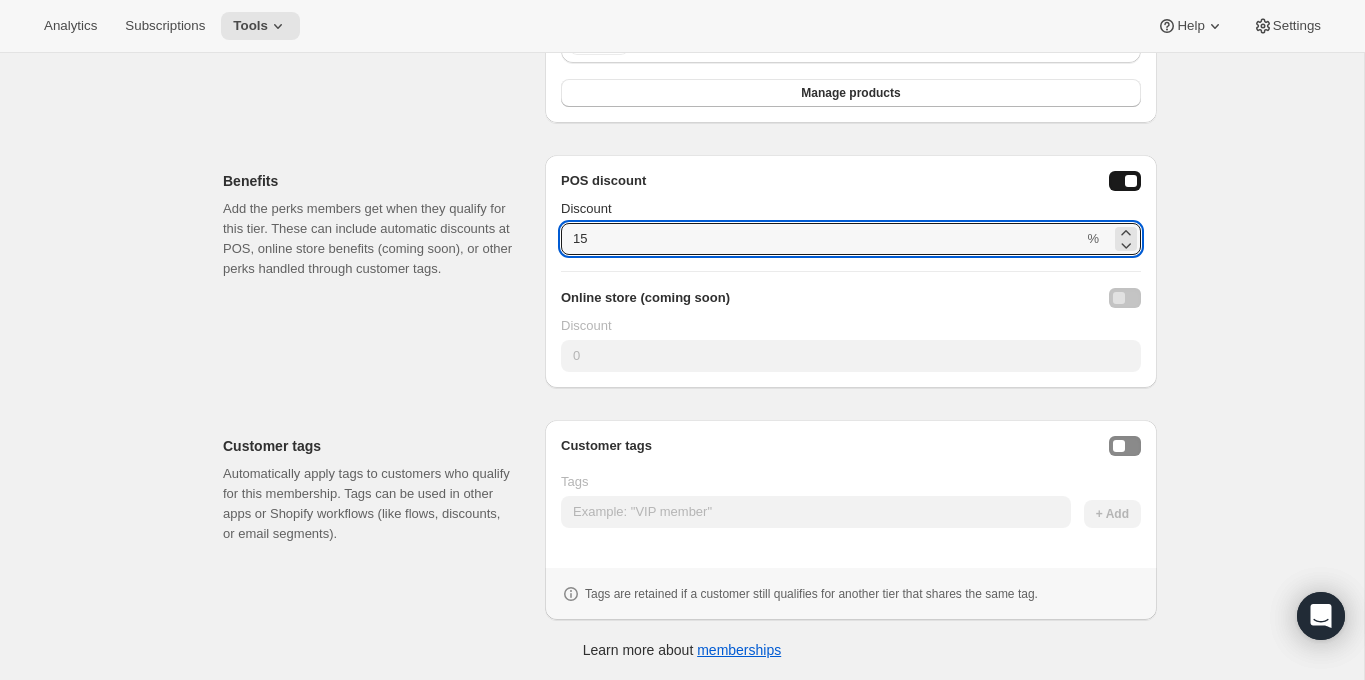 type on "15" 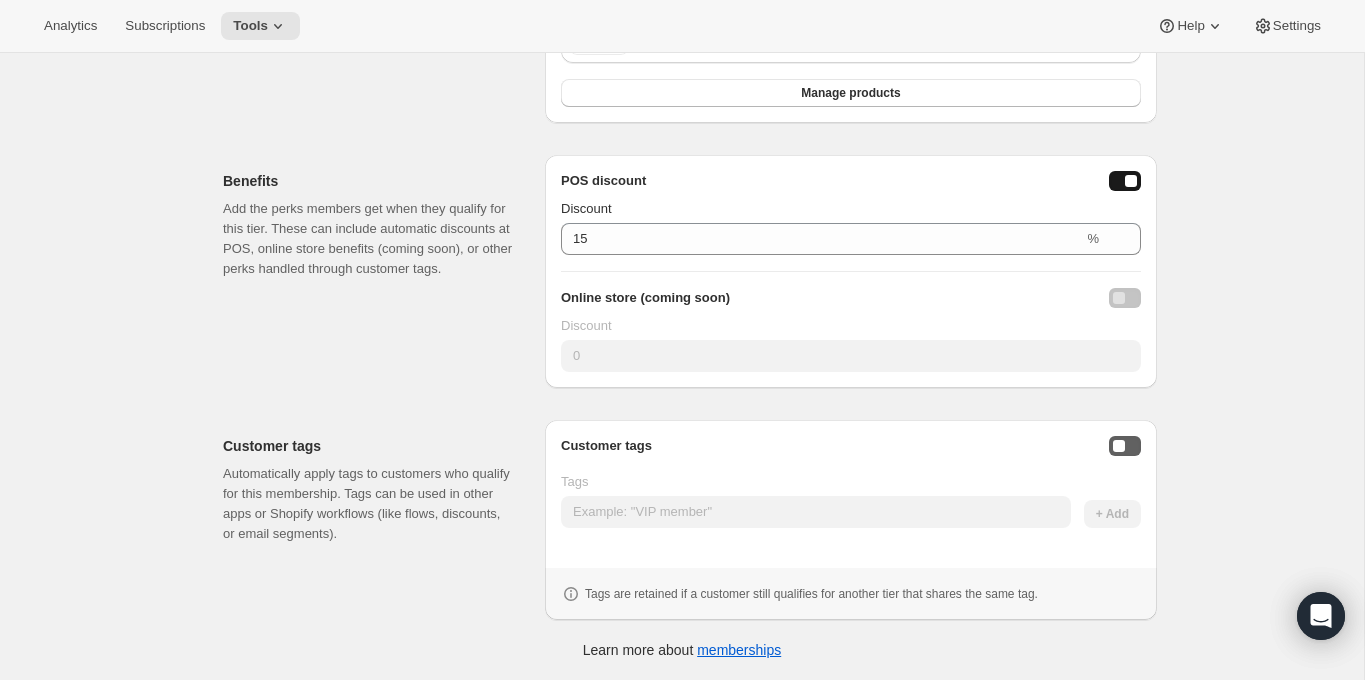 click at bounding box center (1125, 446) 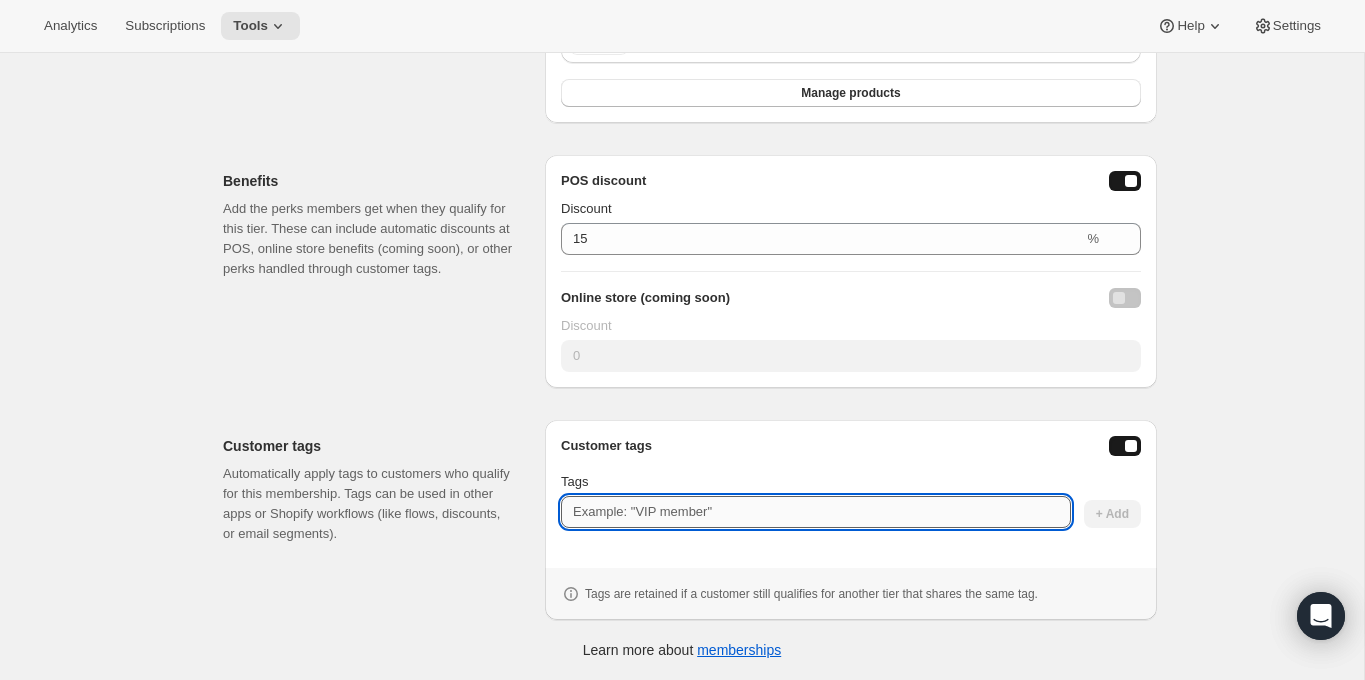 click on "Tags" at bounding box center [816, 512] 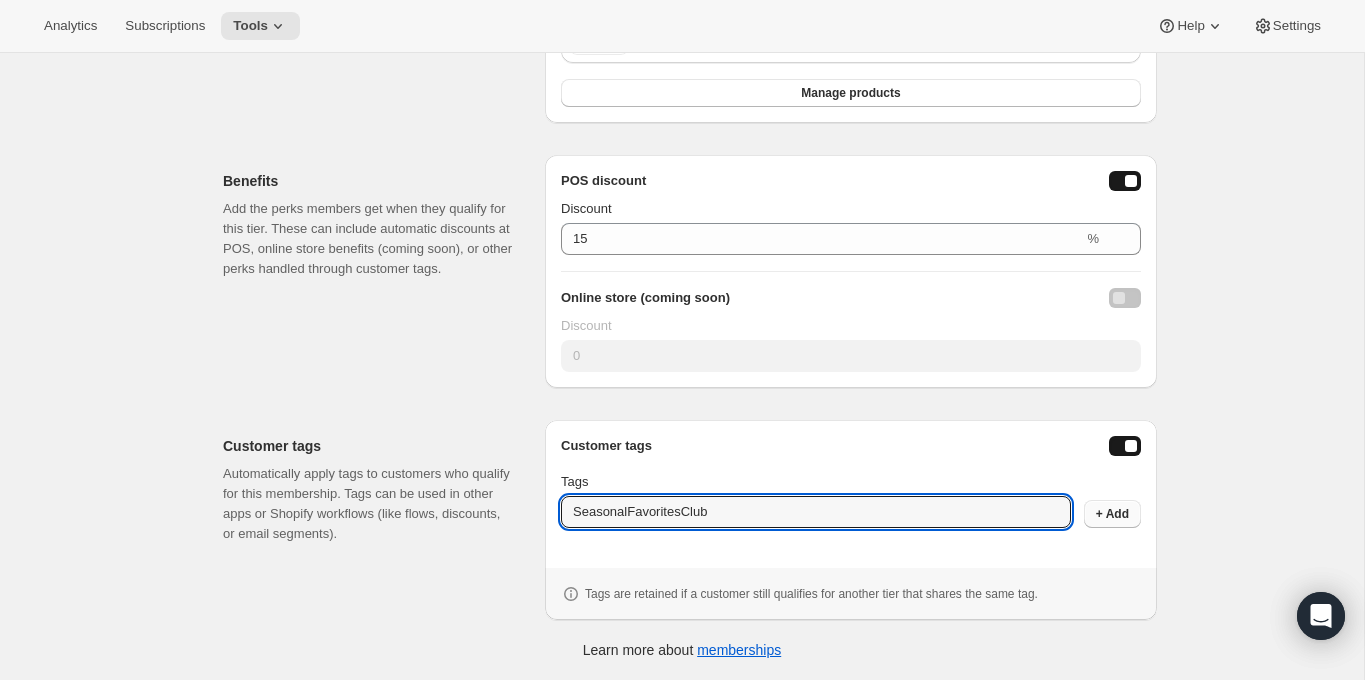 type on "SeasonalFavoritesClub" 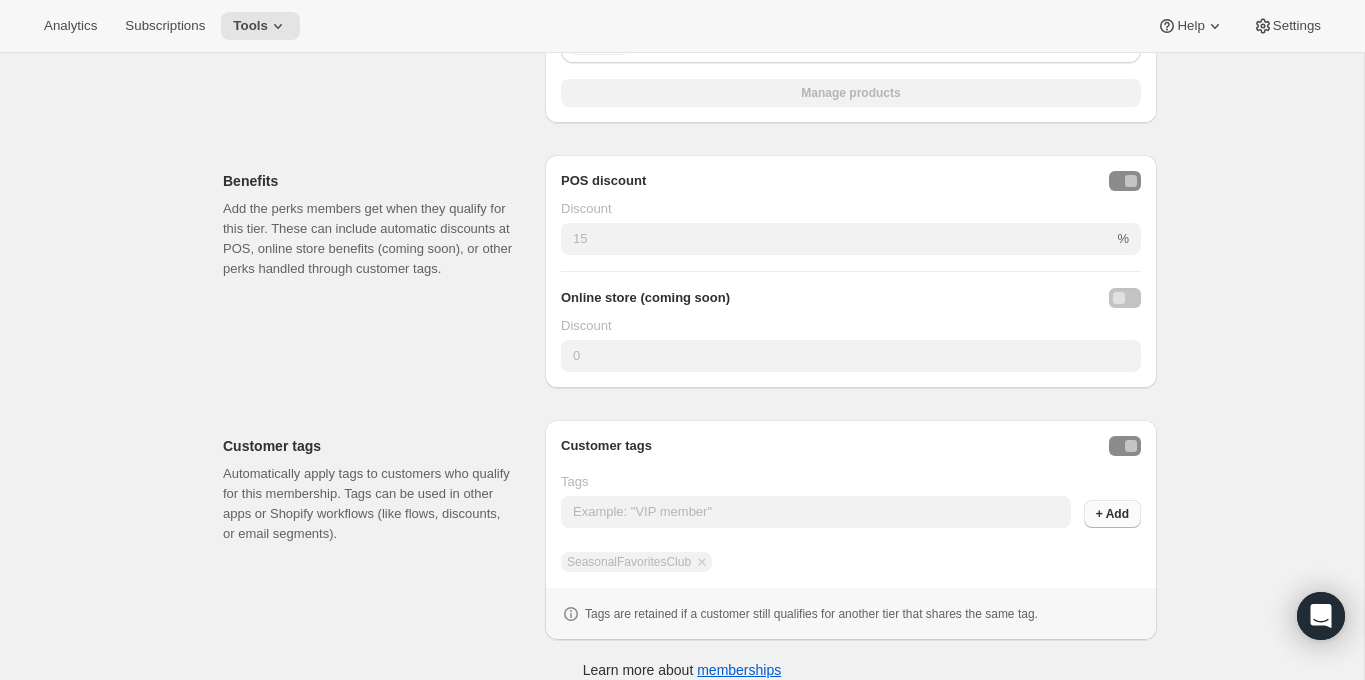 scroll, scrollTop: 498, scrollLeft: 0, axis: vertical 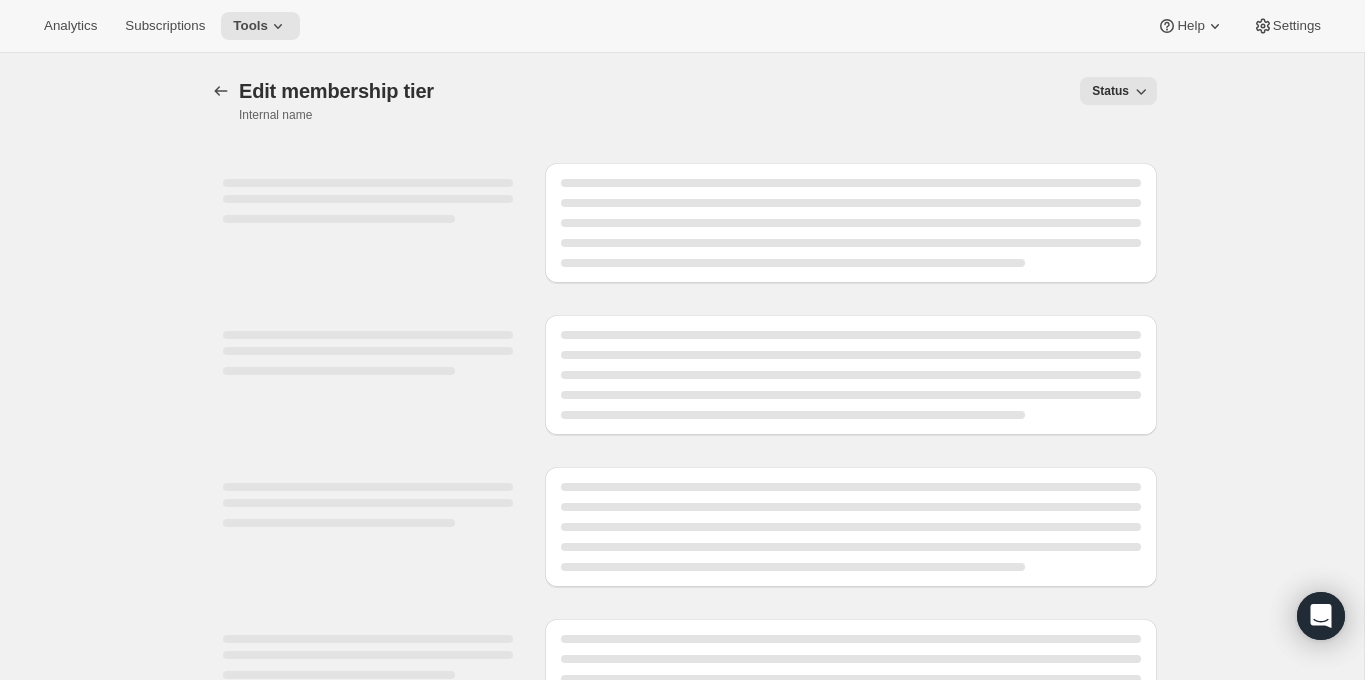 select on "products" 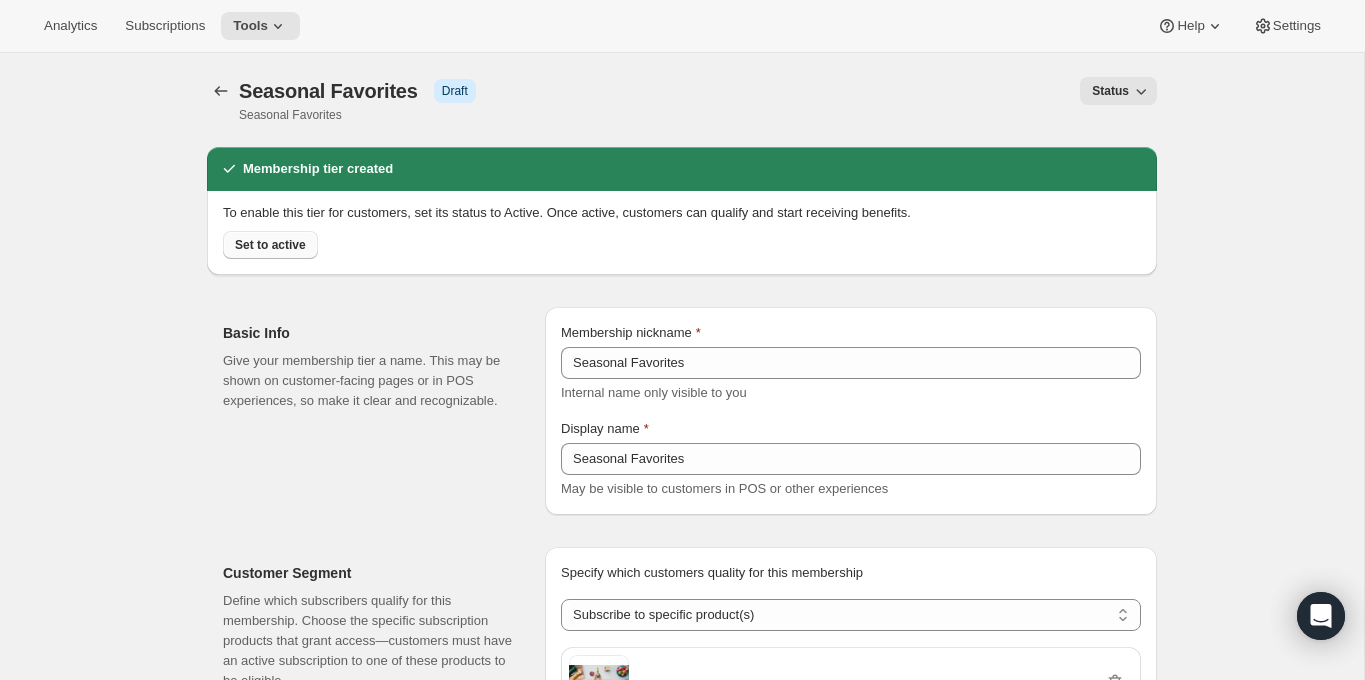 click on "Set to active" at bounding box center [270, 245] 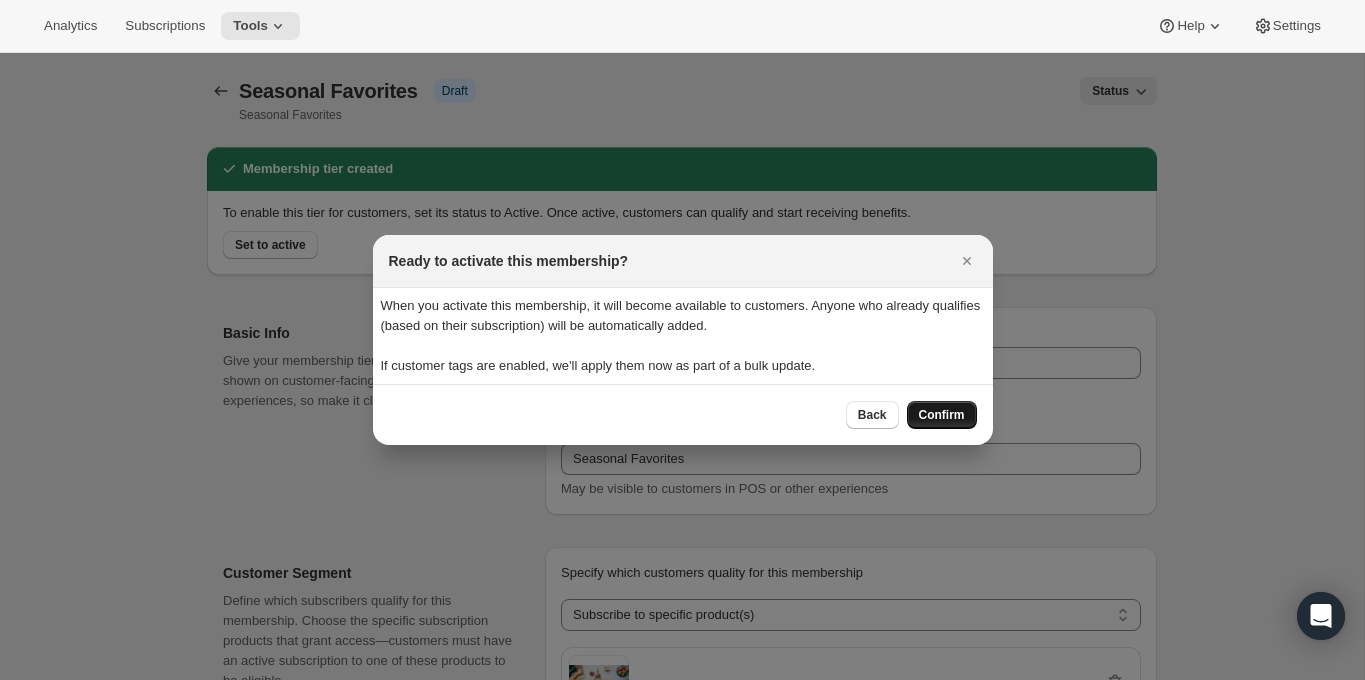 click on "Confirm" at bounding box center [942, 415] 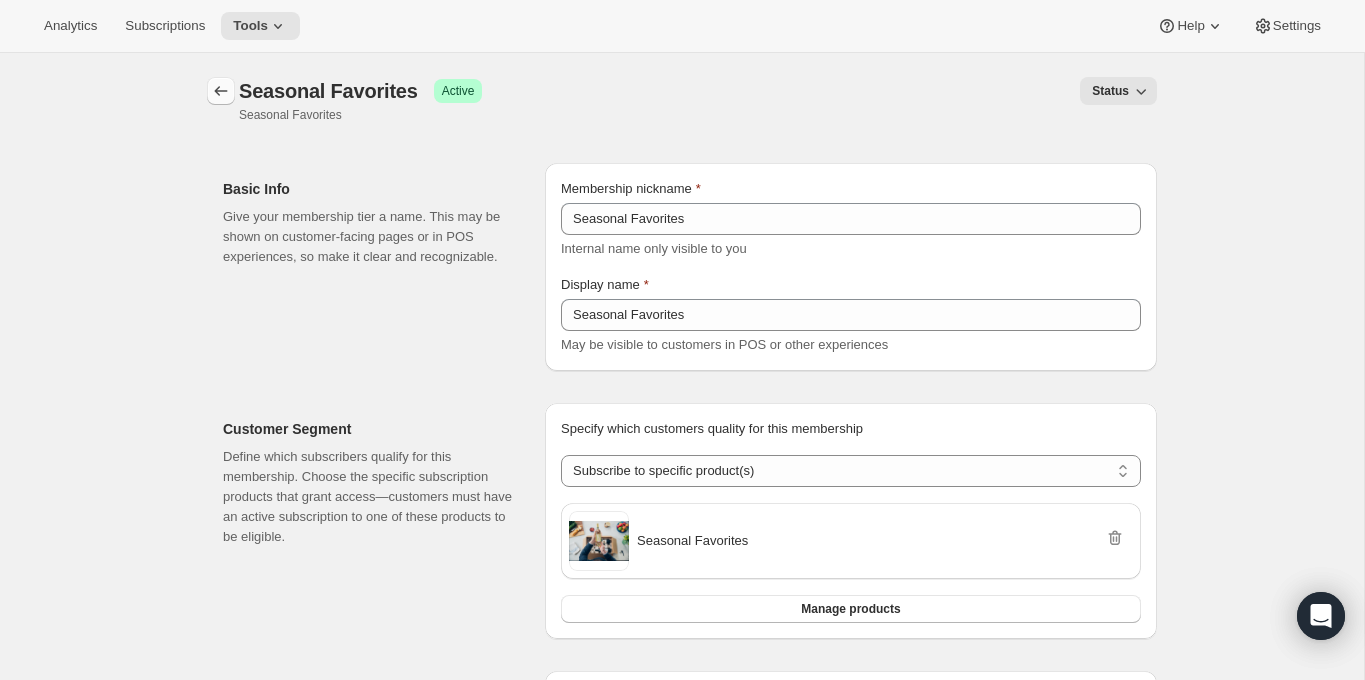 click 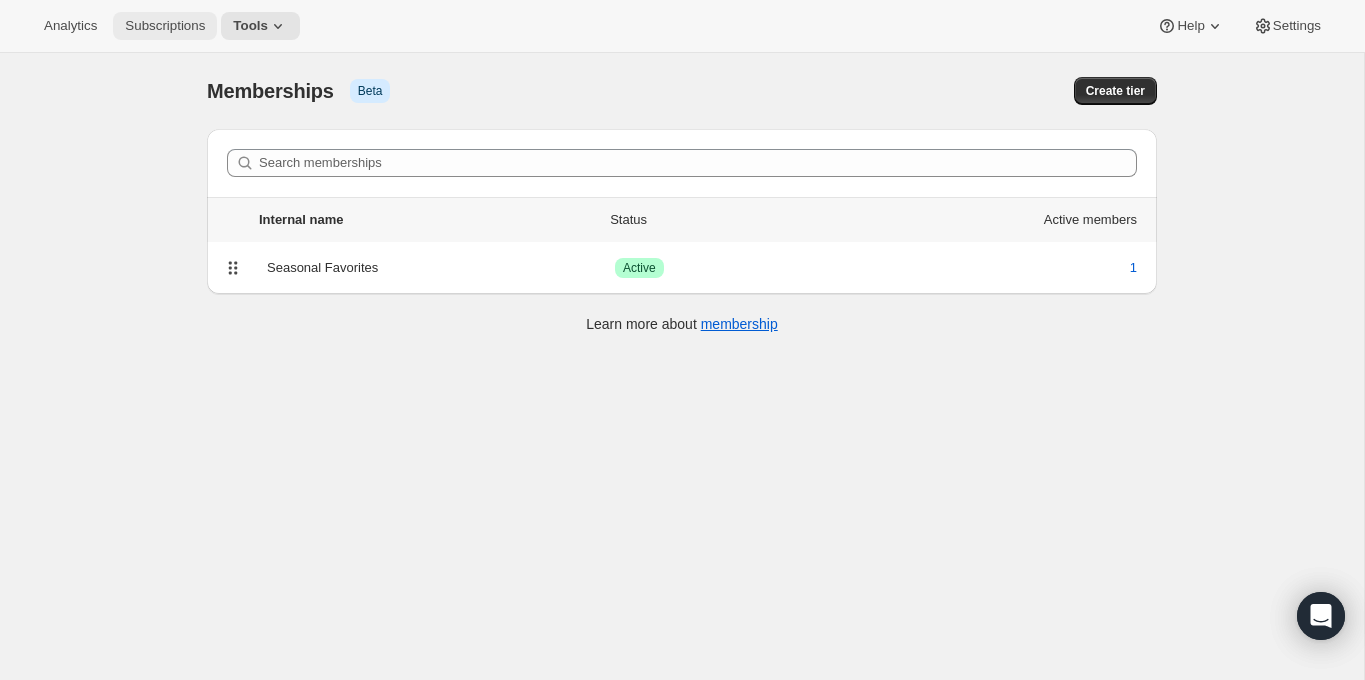 click on "Subscriptions" at bounding box center (165, 26) 